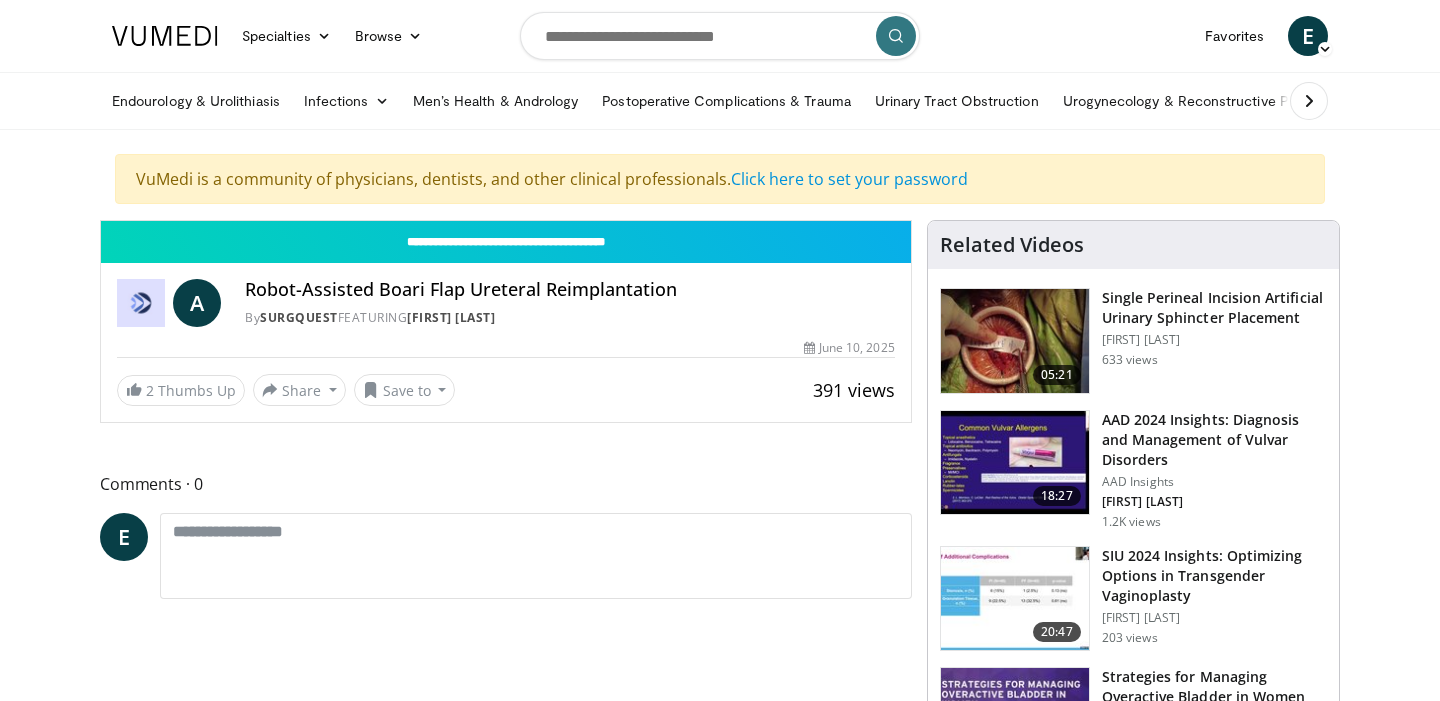 scroll, scrollTop: 0, scrollLeft: 0, axis: both 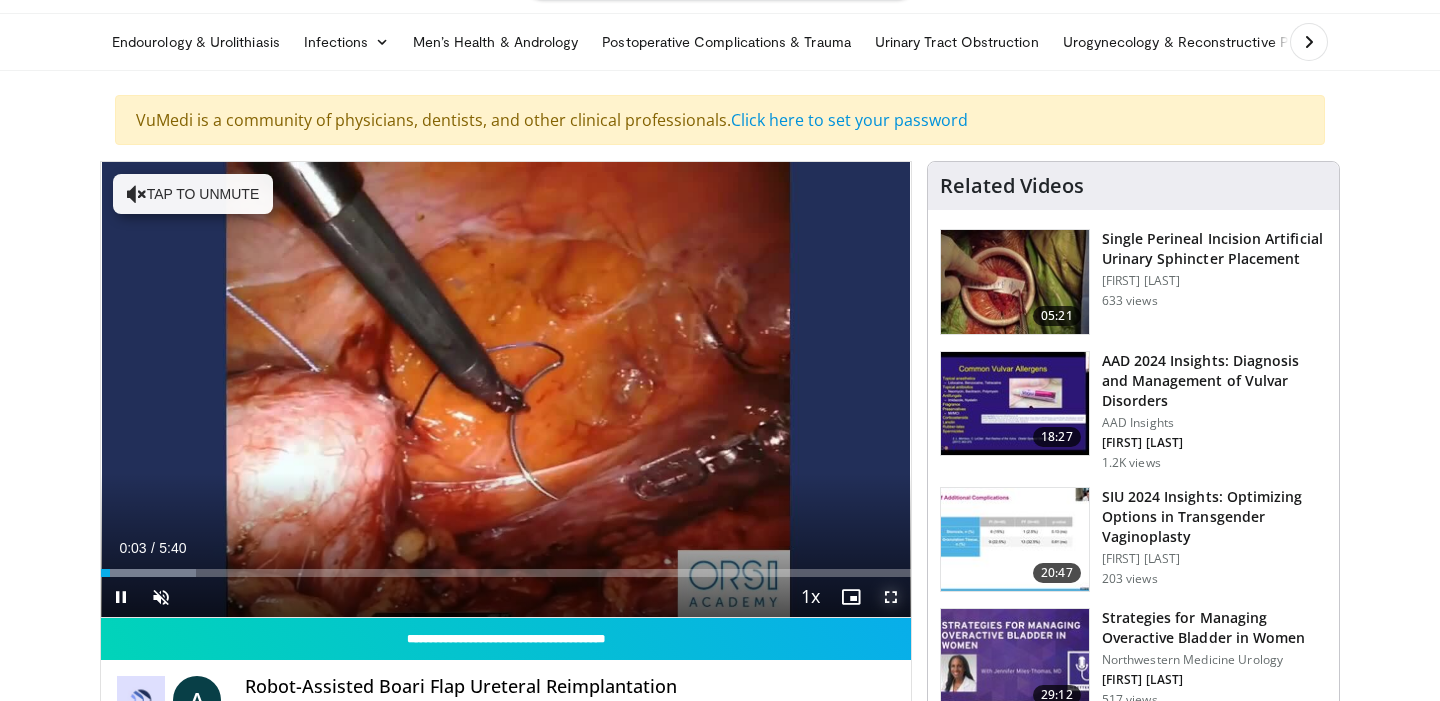 click at bounding box center (891, 597) 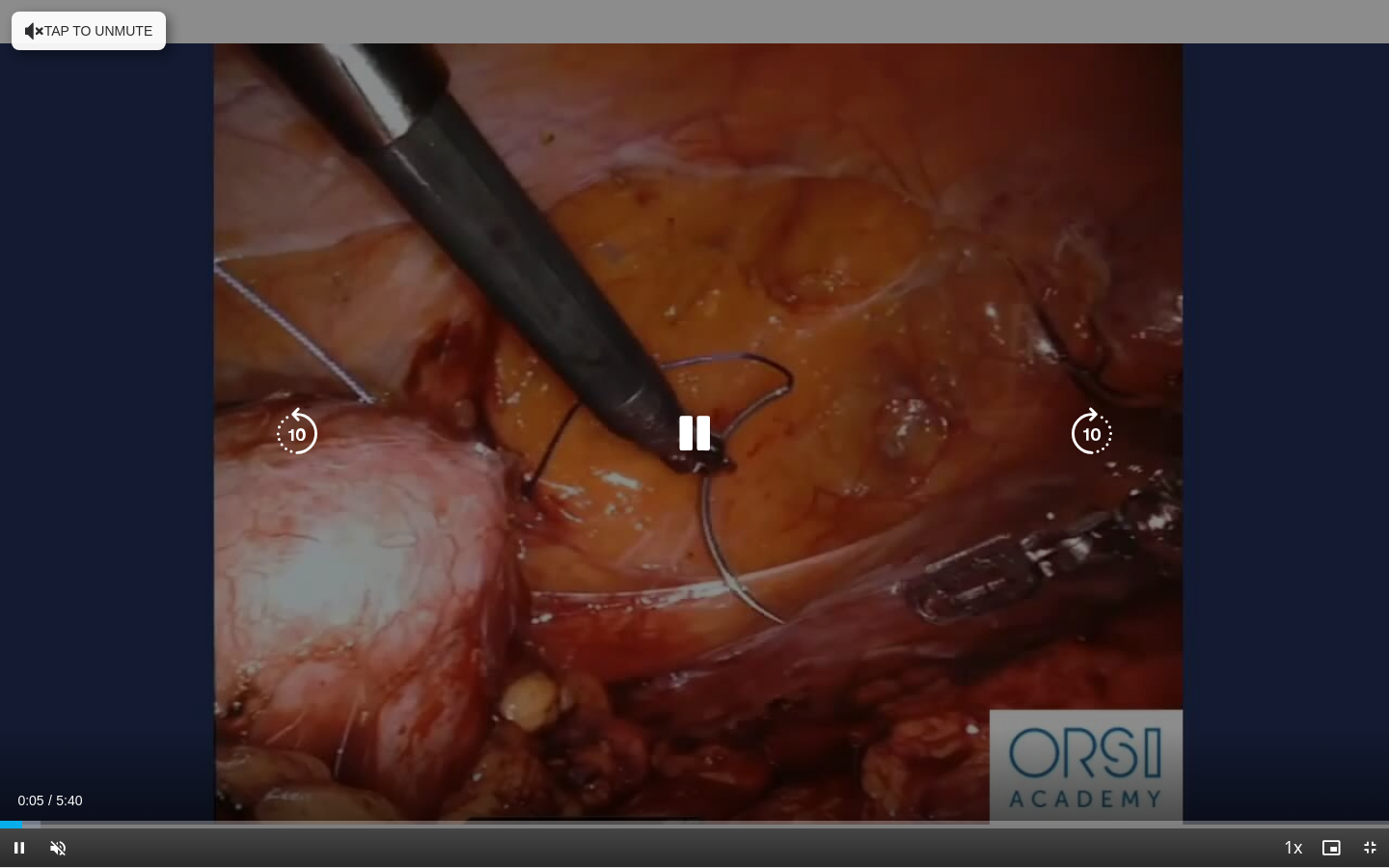 click on "Tap to unmute" at bounding box center (89, 31) 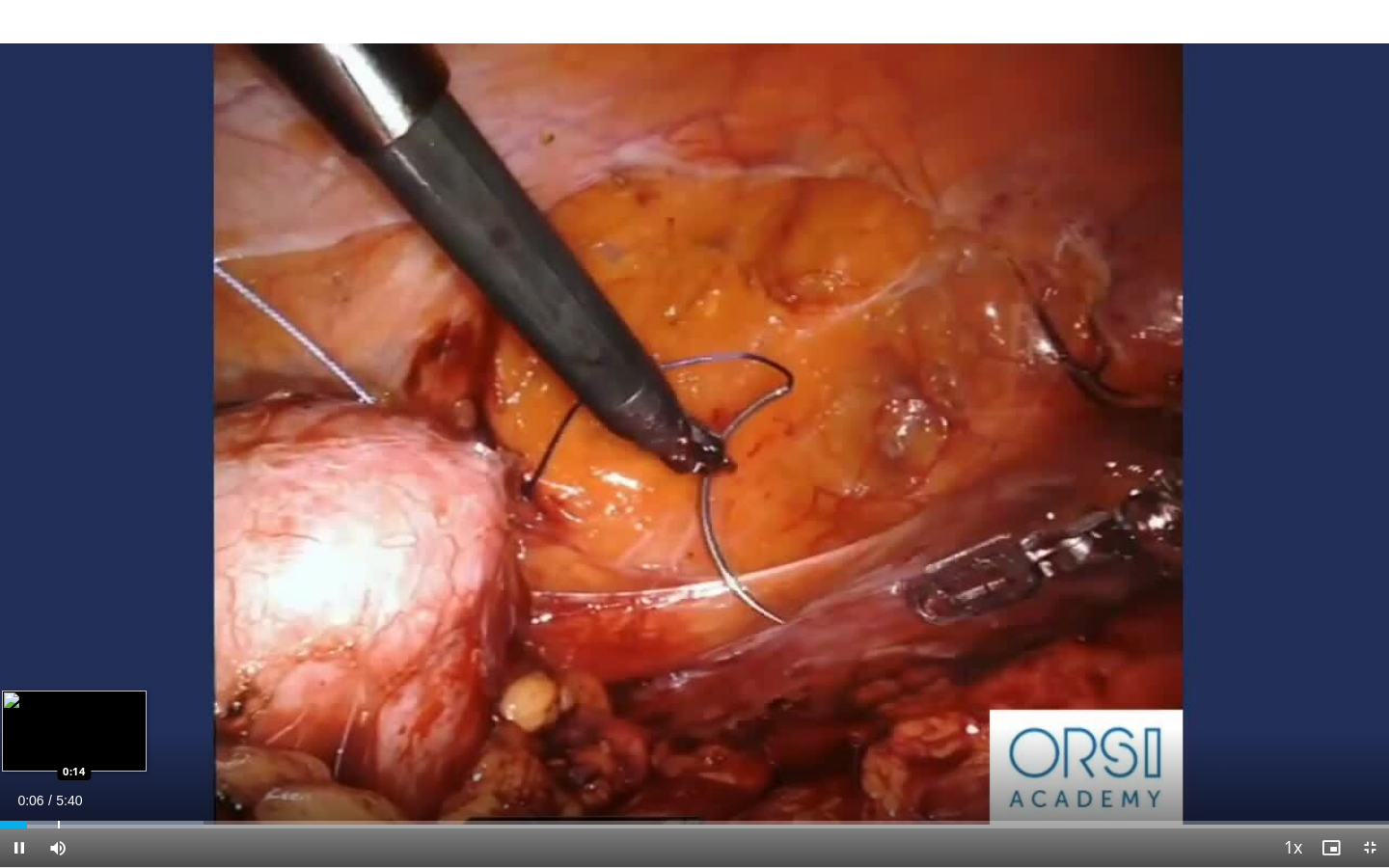 click at bounding box center (59, 825) 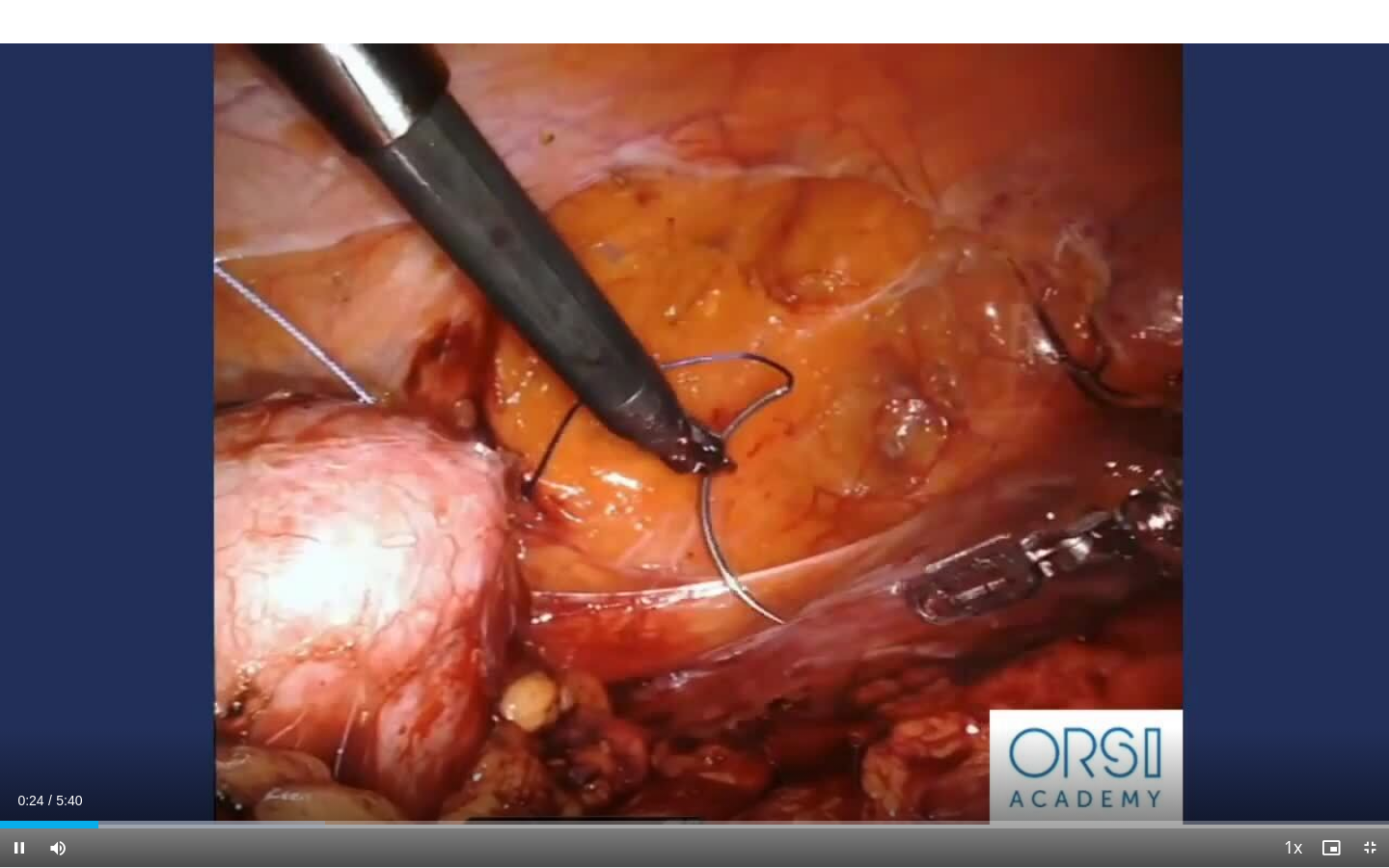 click on "Current Time  0:24 / Duration  5:40 Pause Skip Backward Skip Forward Mute Loaded :  23.43% 0:24 0:27 Stream Type  LIVE Seek to live, currently behind live LIVE   1x Playback Rate 0.5x 0.75x 1x , selected 1.25x 1.5x 1.75x 2x Chapters Chapters Descriptions descriptions off , selected Captions captions settings , opens captions settings dialog captions off , selected Audio Track en (Main) , selected Exit Fullscreen Enable picture-in-picture mode" at bounding box center (694, 848) 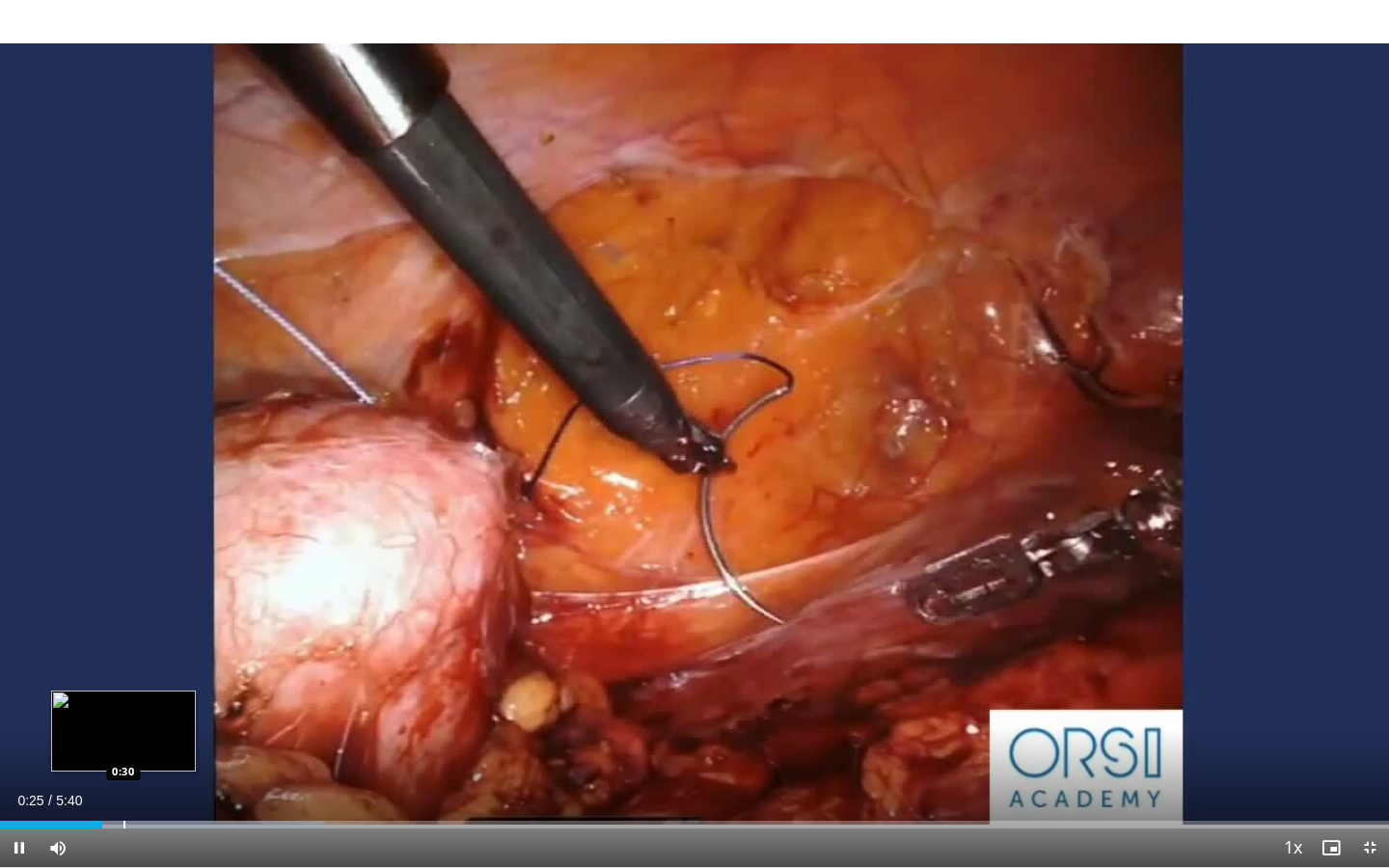 click at bounding box center [124, 825] 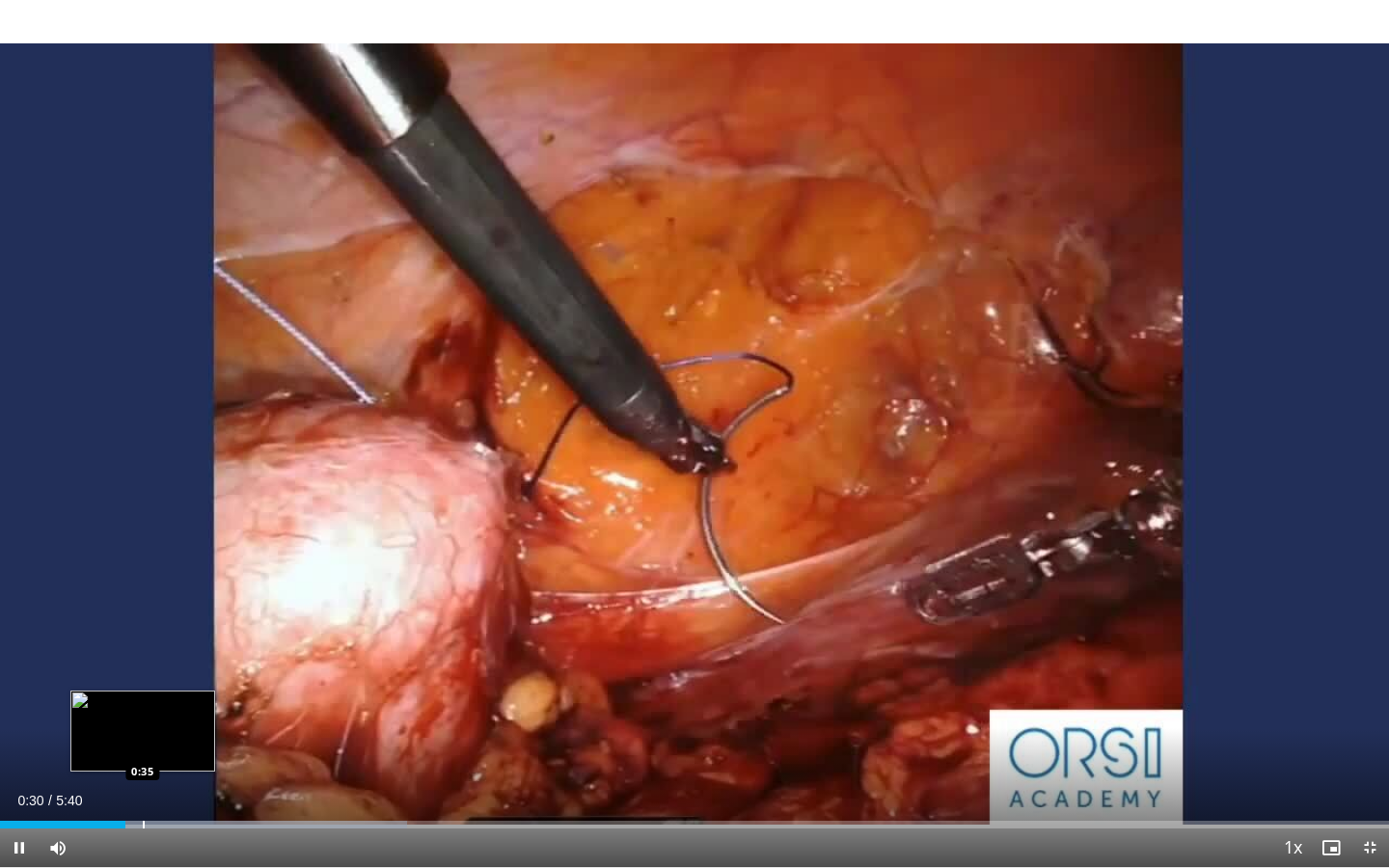 click at bounding box center (144, 825) 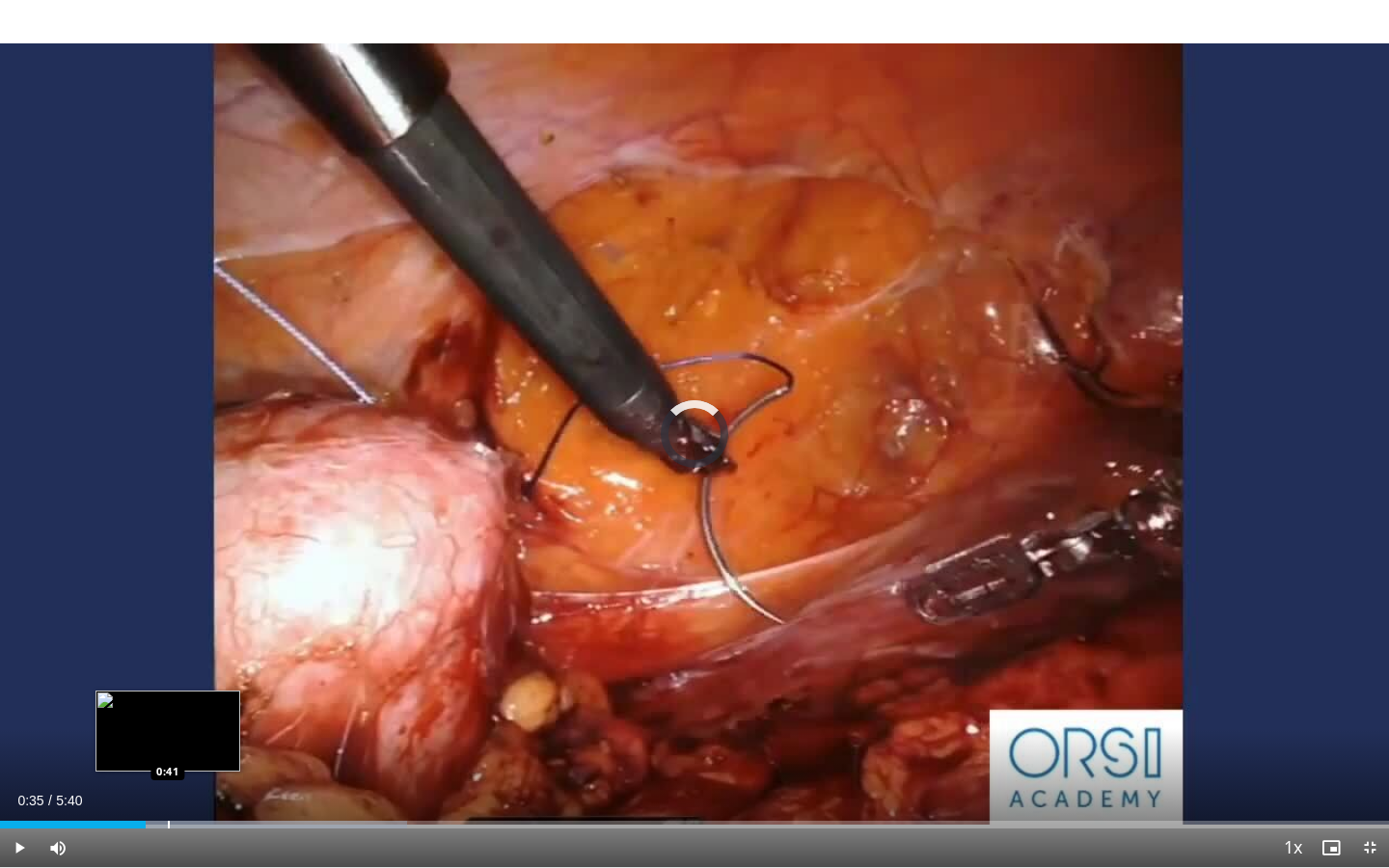click at bounding box center (169, 825) 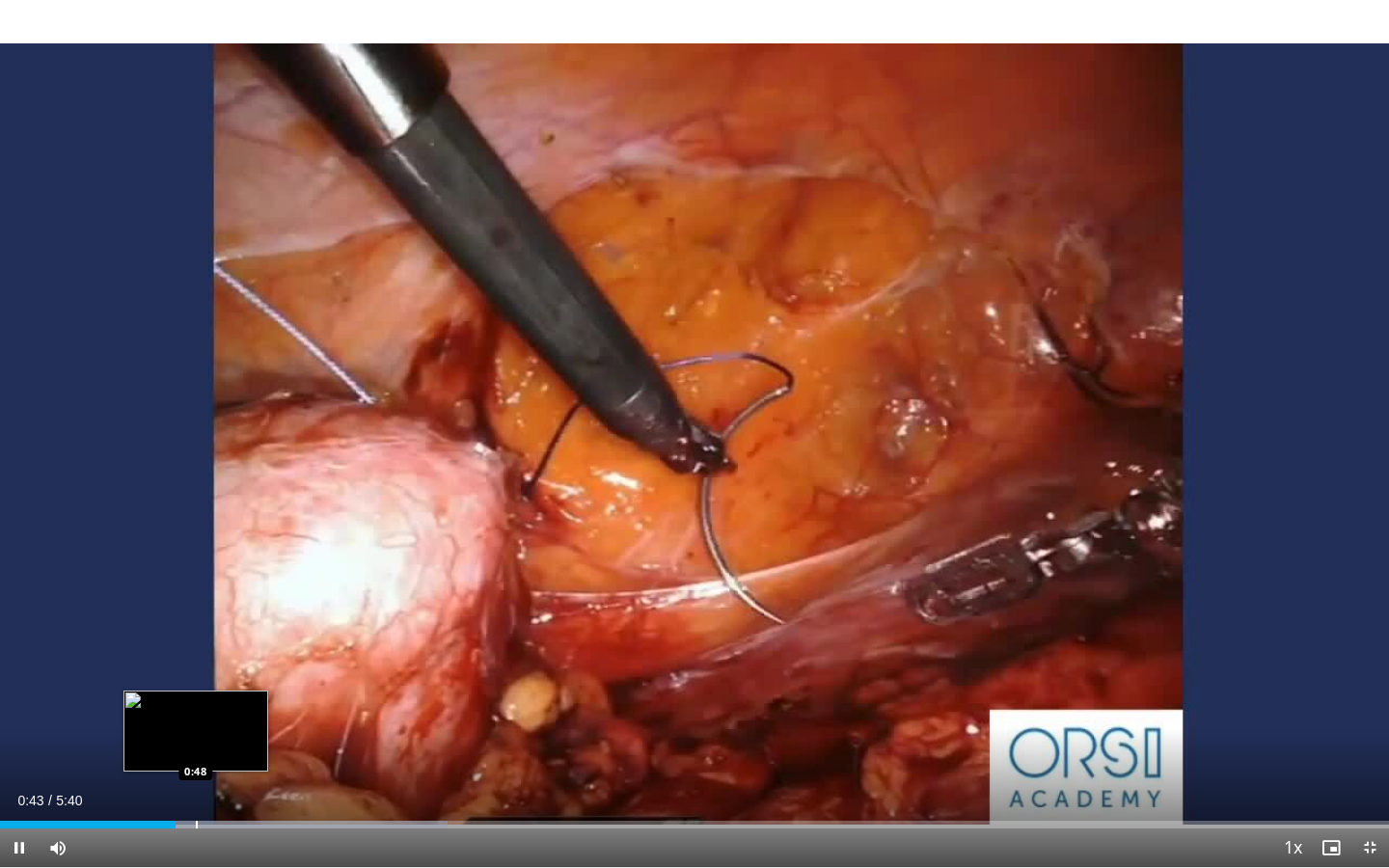 click at bounding box center (197, 825) 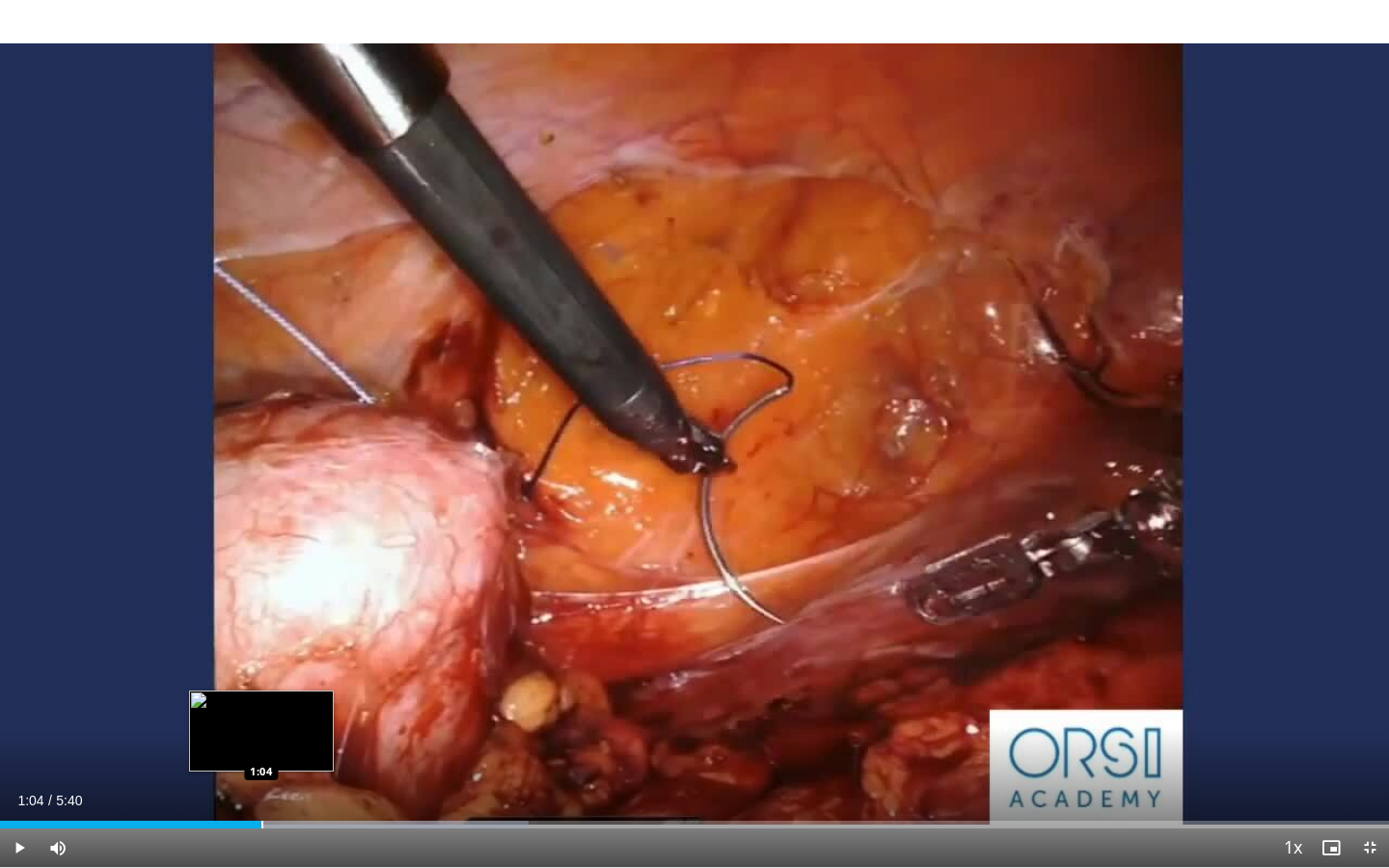 click at bounding box center [262, 825] 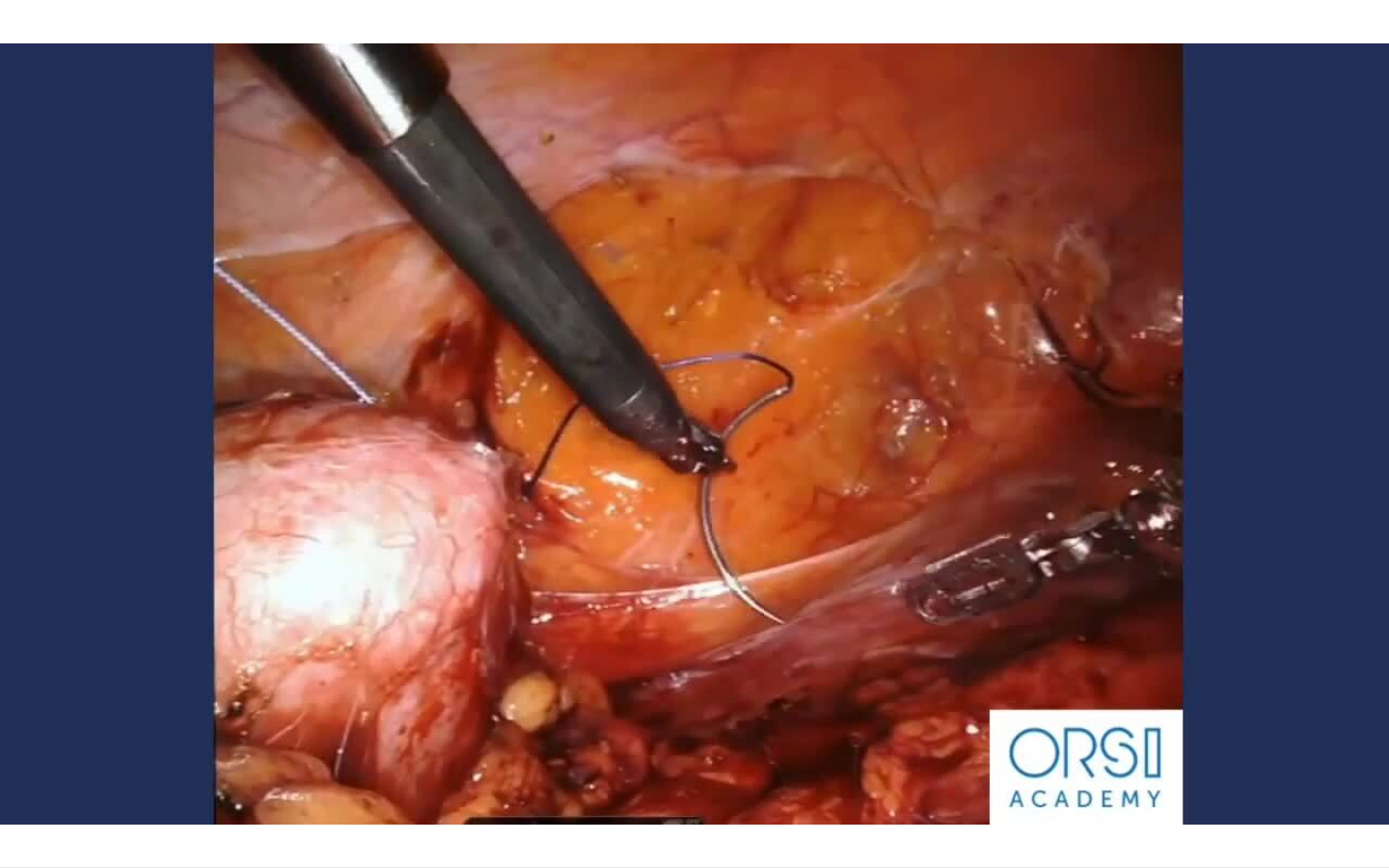 click on "10 seconds
Tap to unmute" at bounding box center (694, 433) 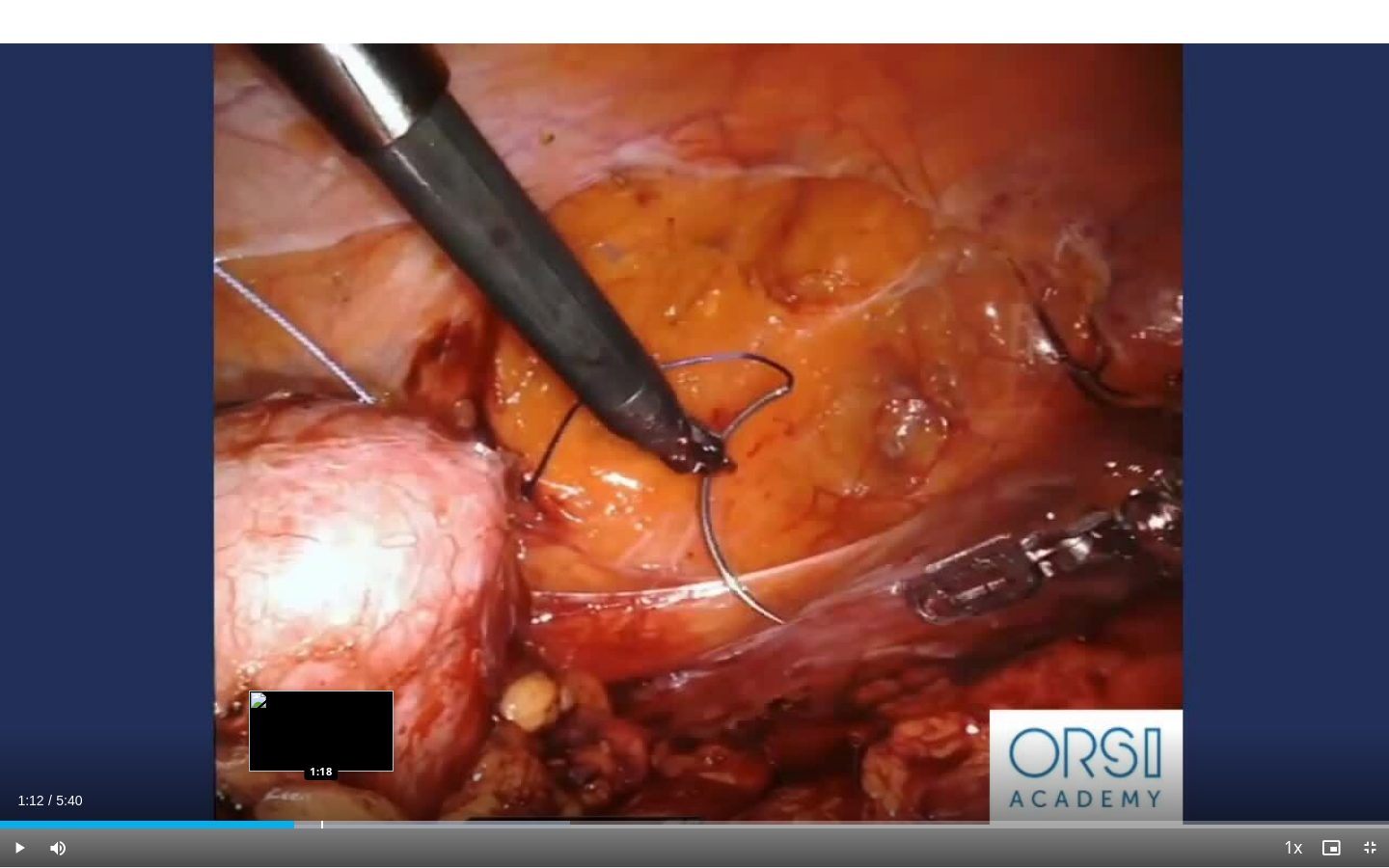 click at bounding box center [322, 825] 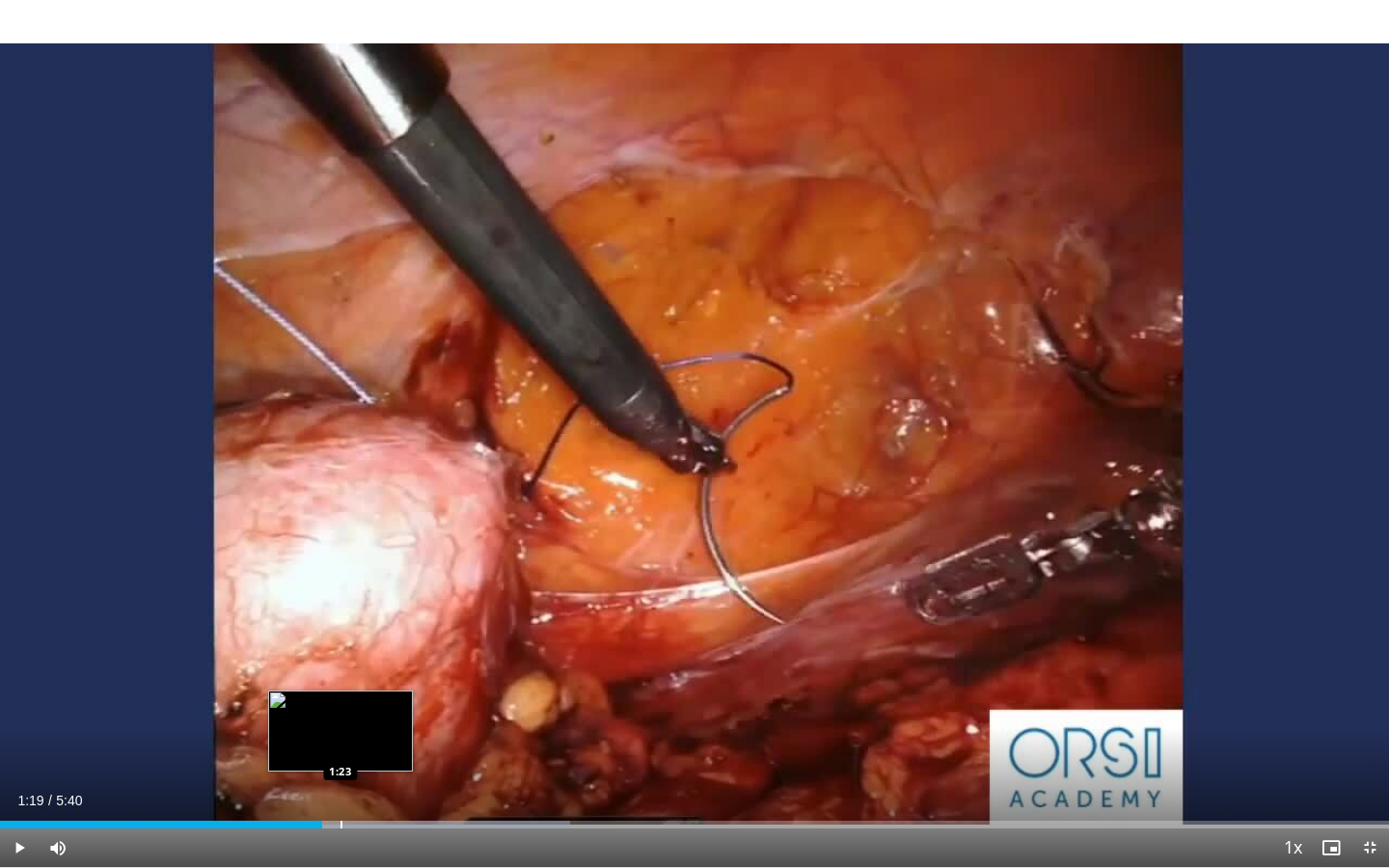 click at bounding box center [341, 825] 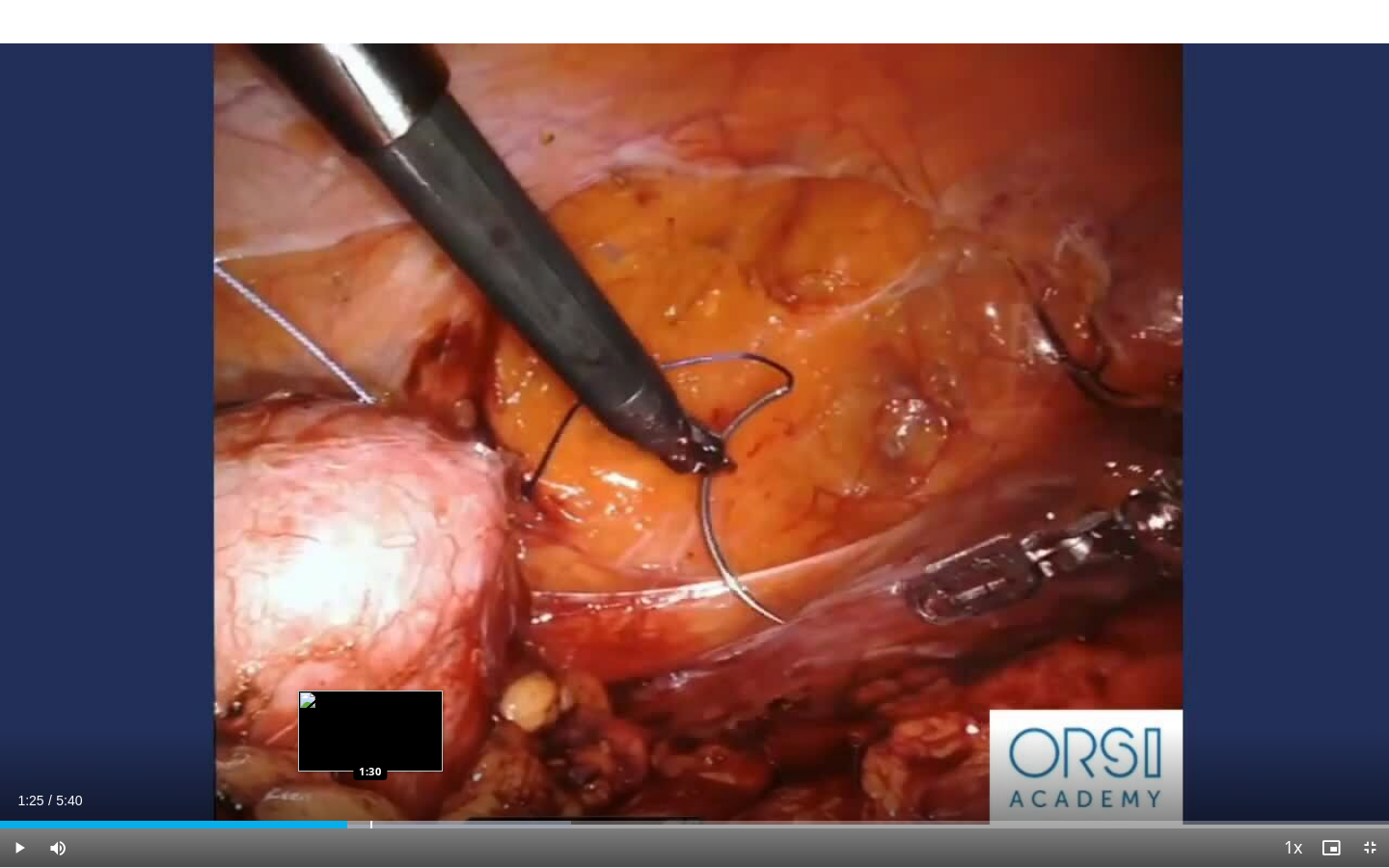click at bounding box center [371, 825] 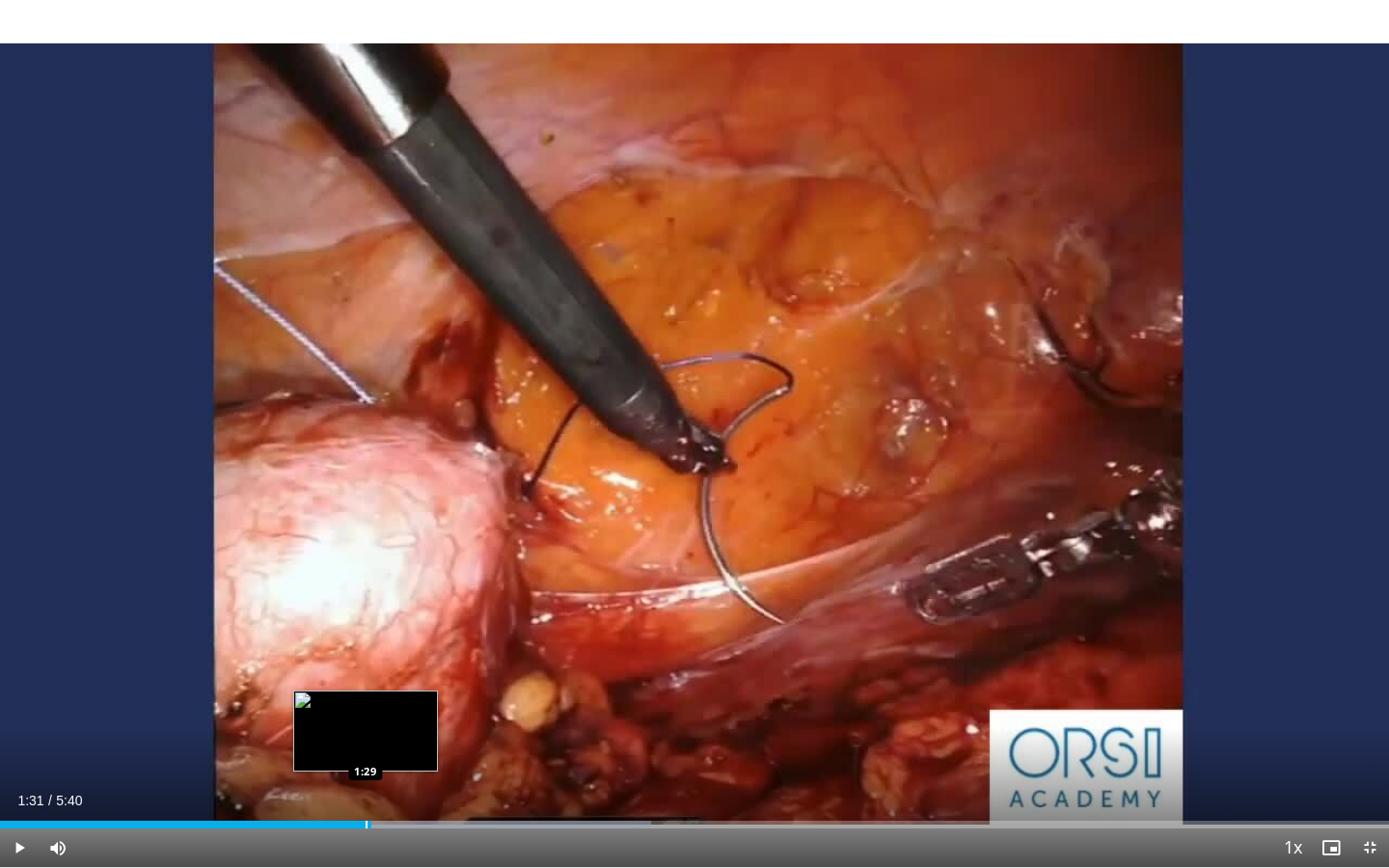 click at bounding box center (367, 825) 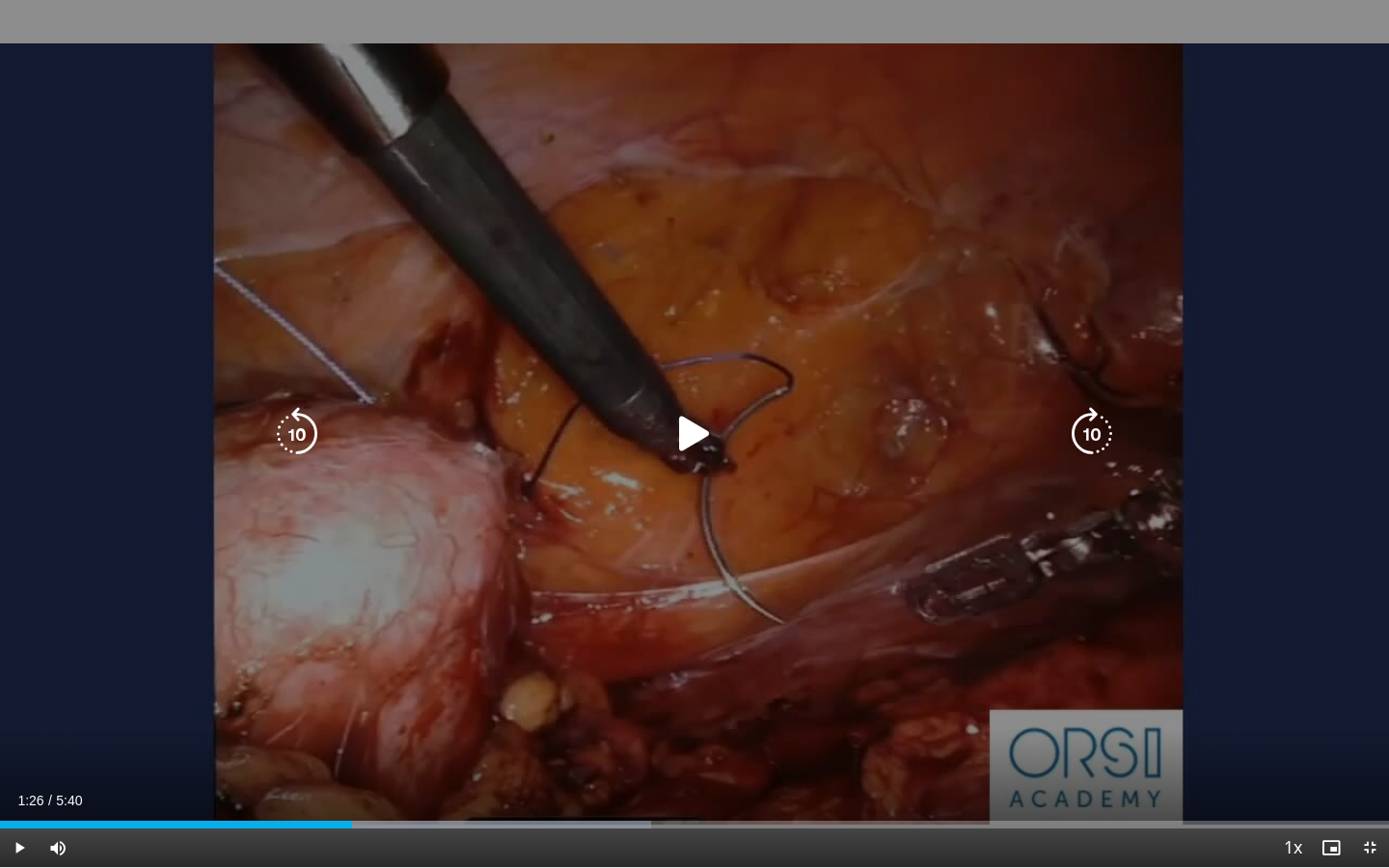 click on "10 seconds
Tap to unmute" at bounding box center [694, 433] 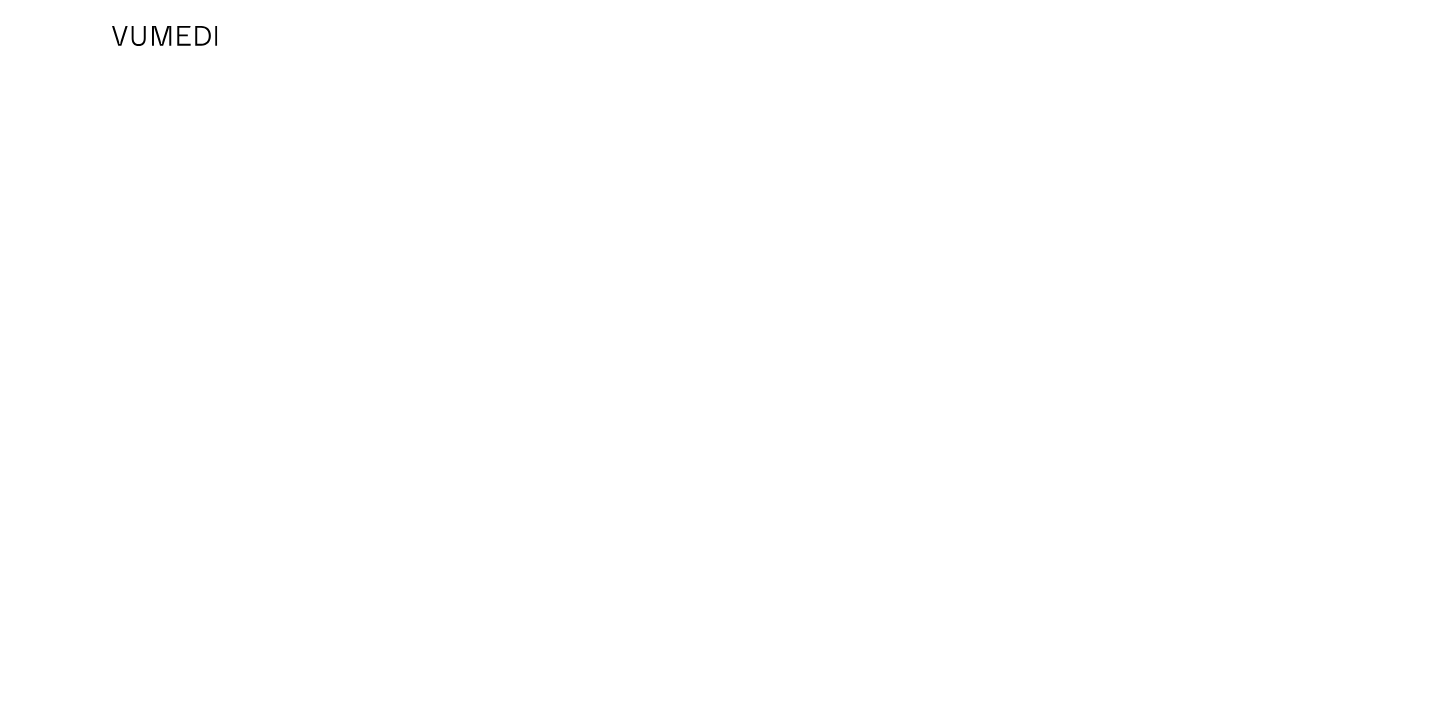 scroll, scrollTop: 0, scrollLeft: 0, axis: both 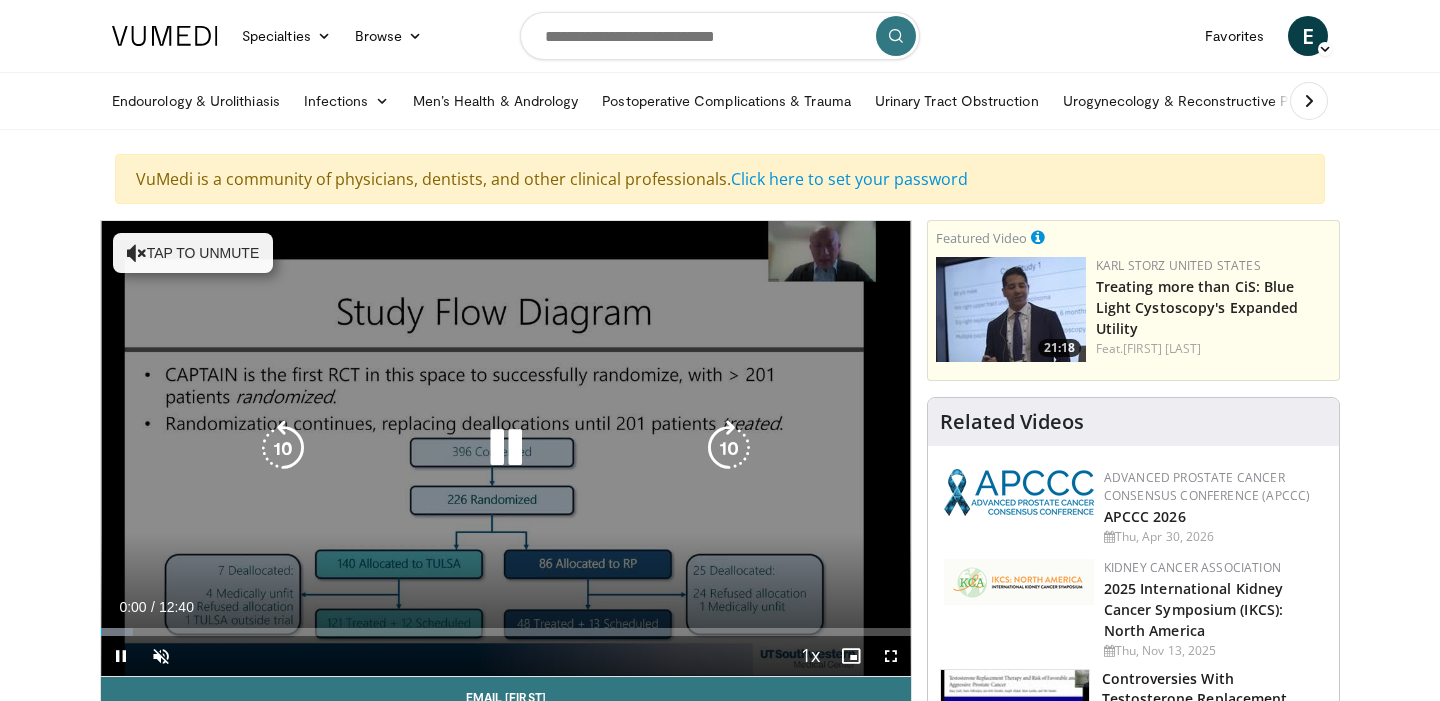 click on "Tap to unmute" at bounding box center (193, 253) 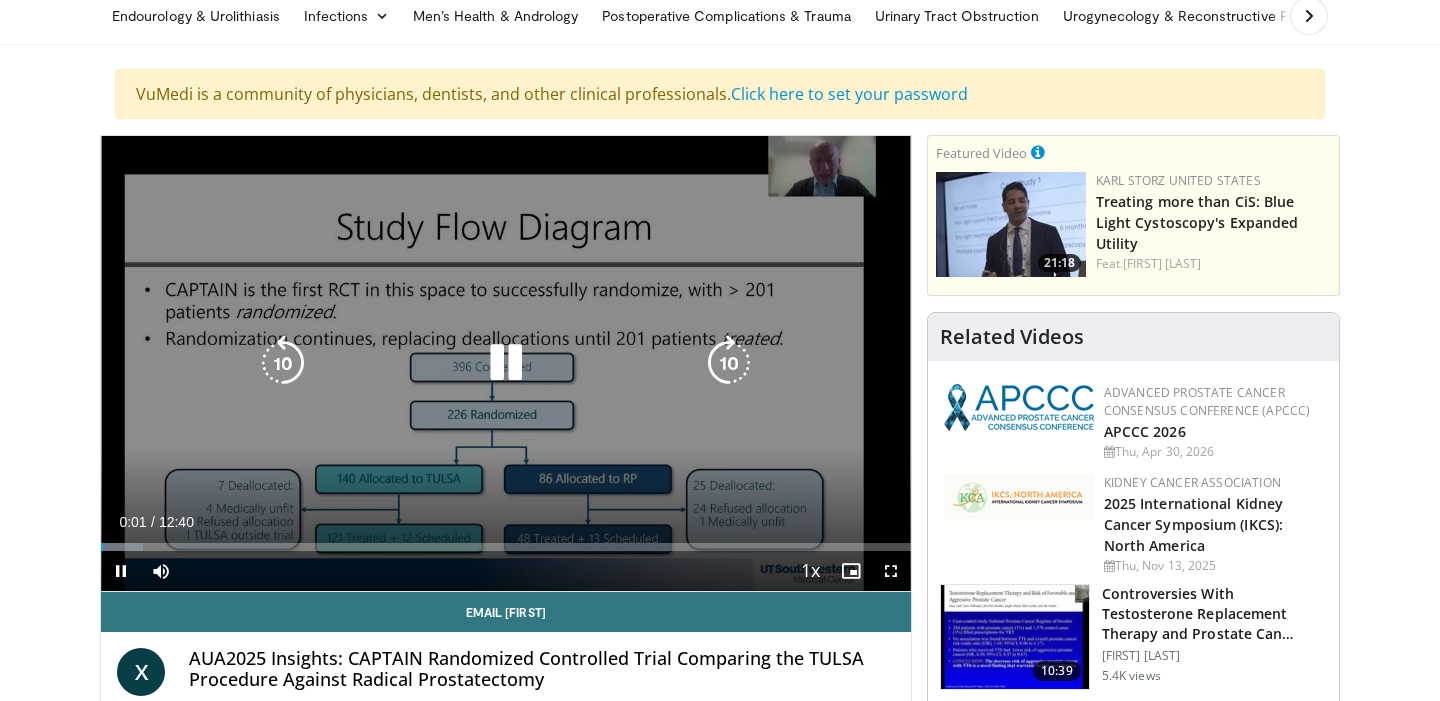 scroll, scrollTop: 89, scrollLeft: 0, axis: vertical 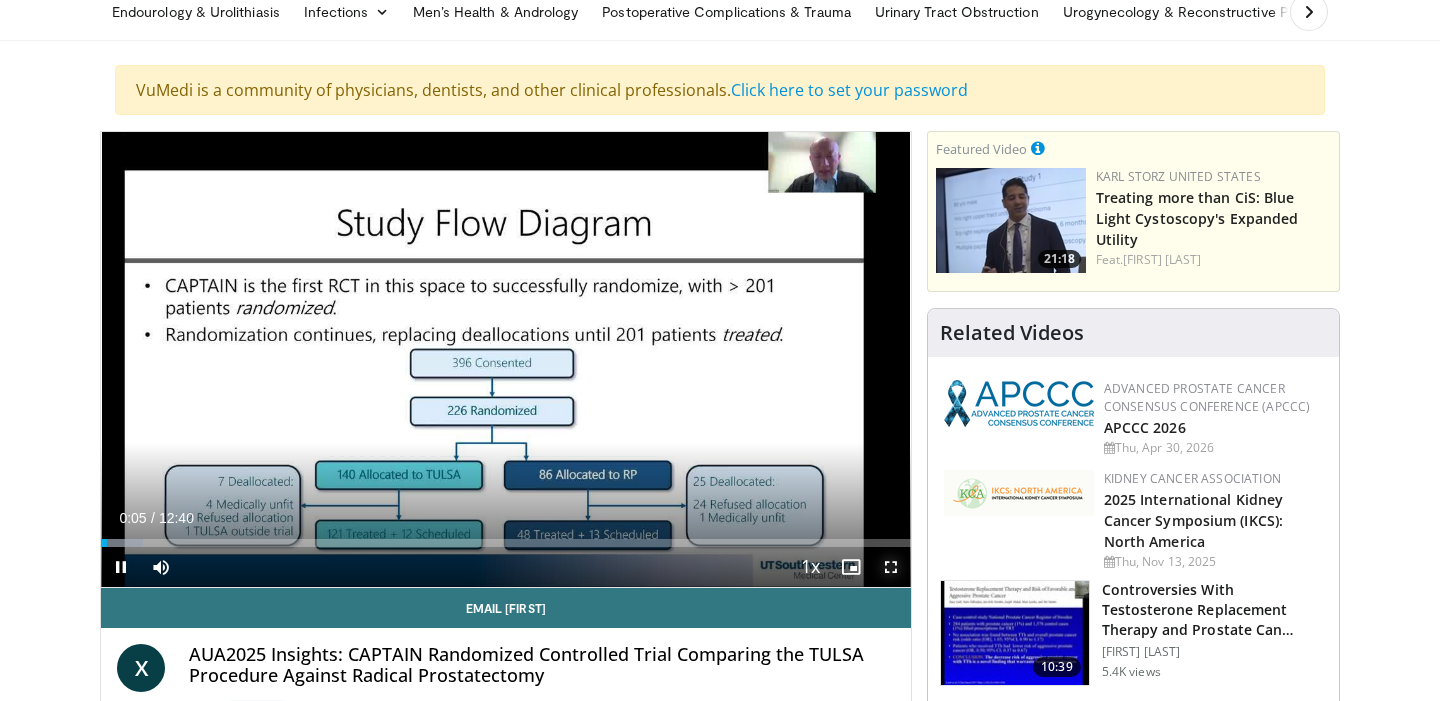 click at bounding box center (891, 567) 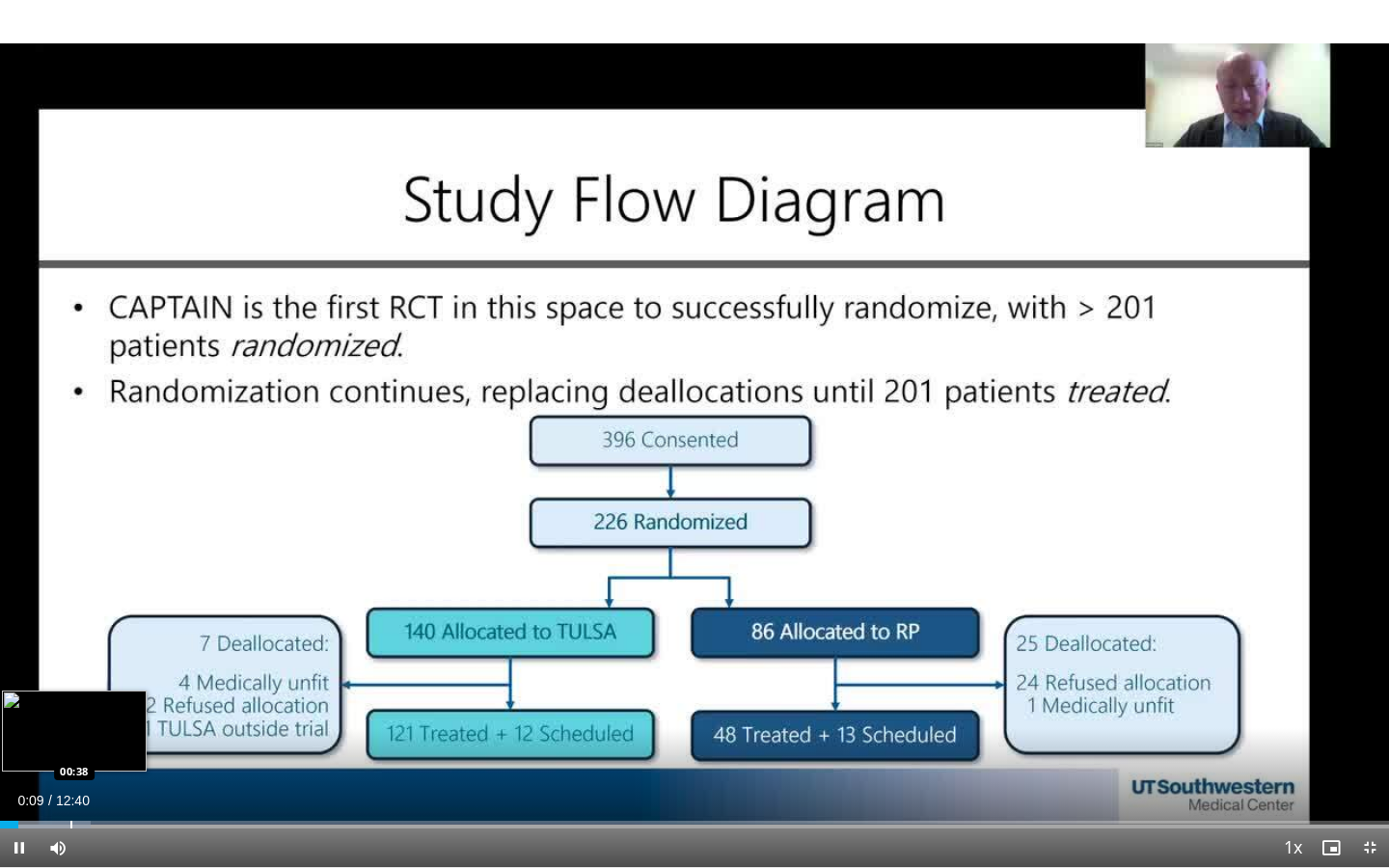 click at bounding box center (71, 825) 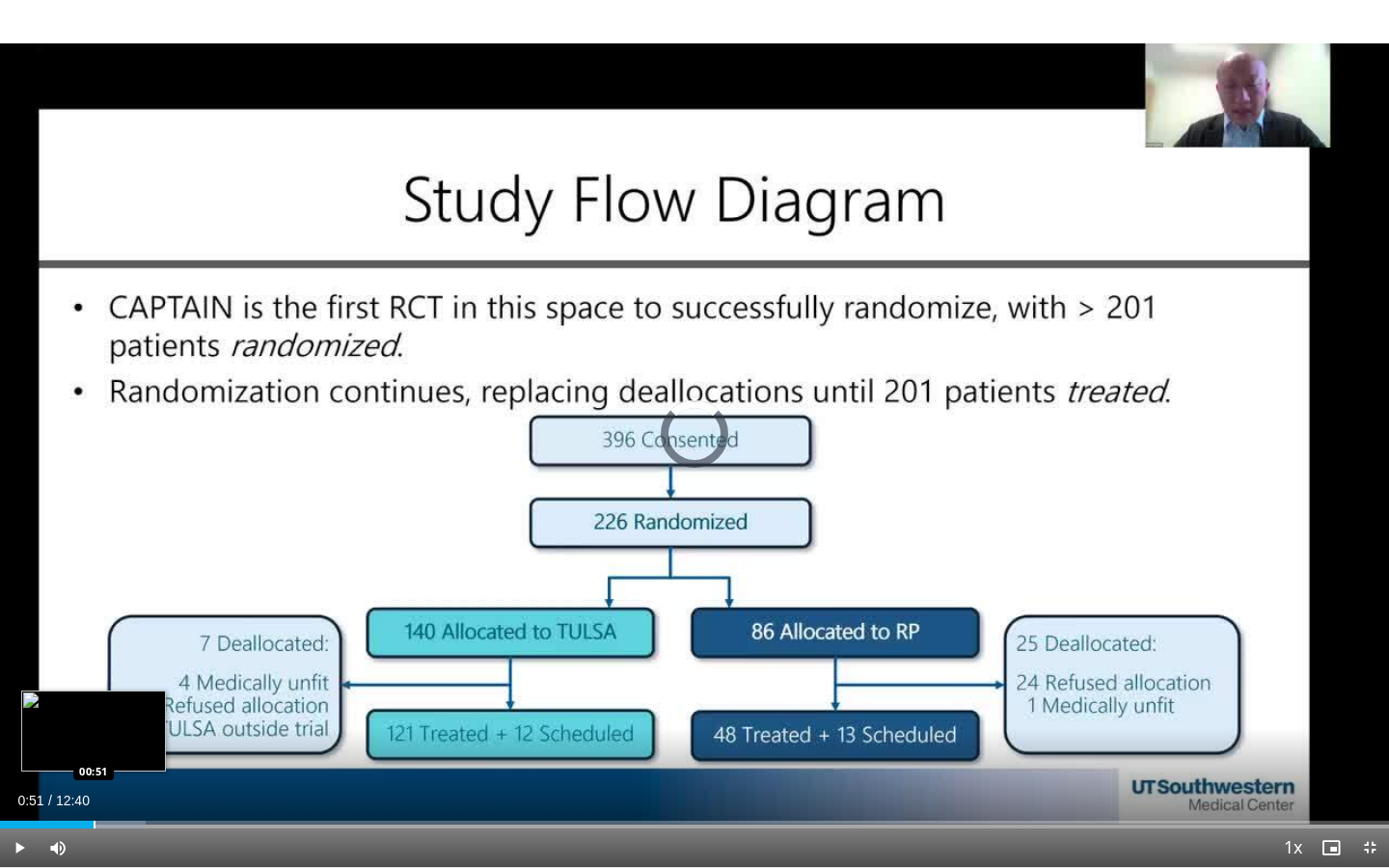 click at bounding box center (95, 825) 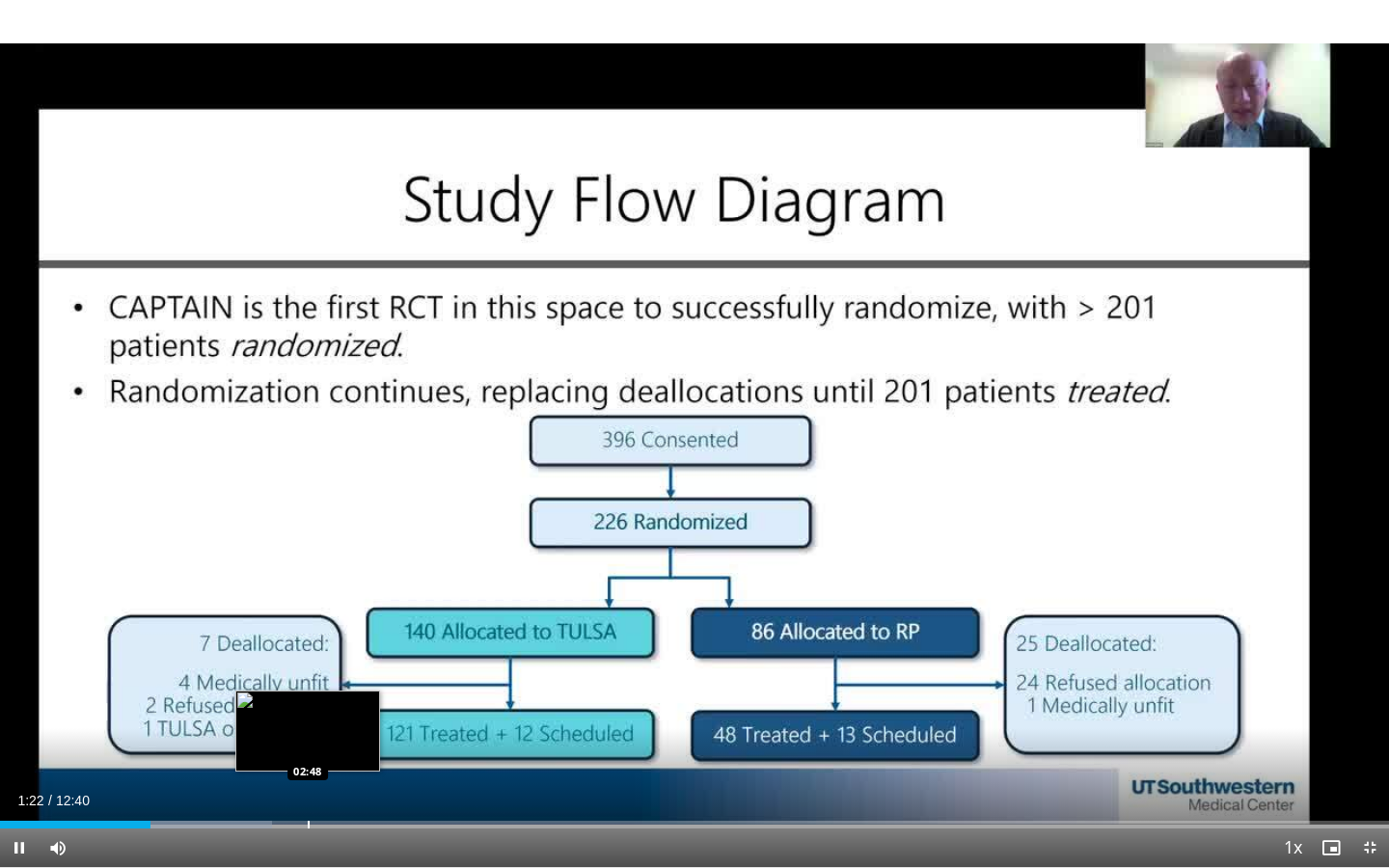click at bounding box center [309, 825] 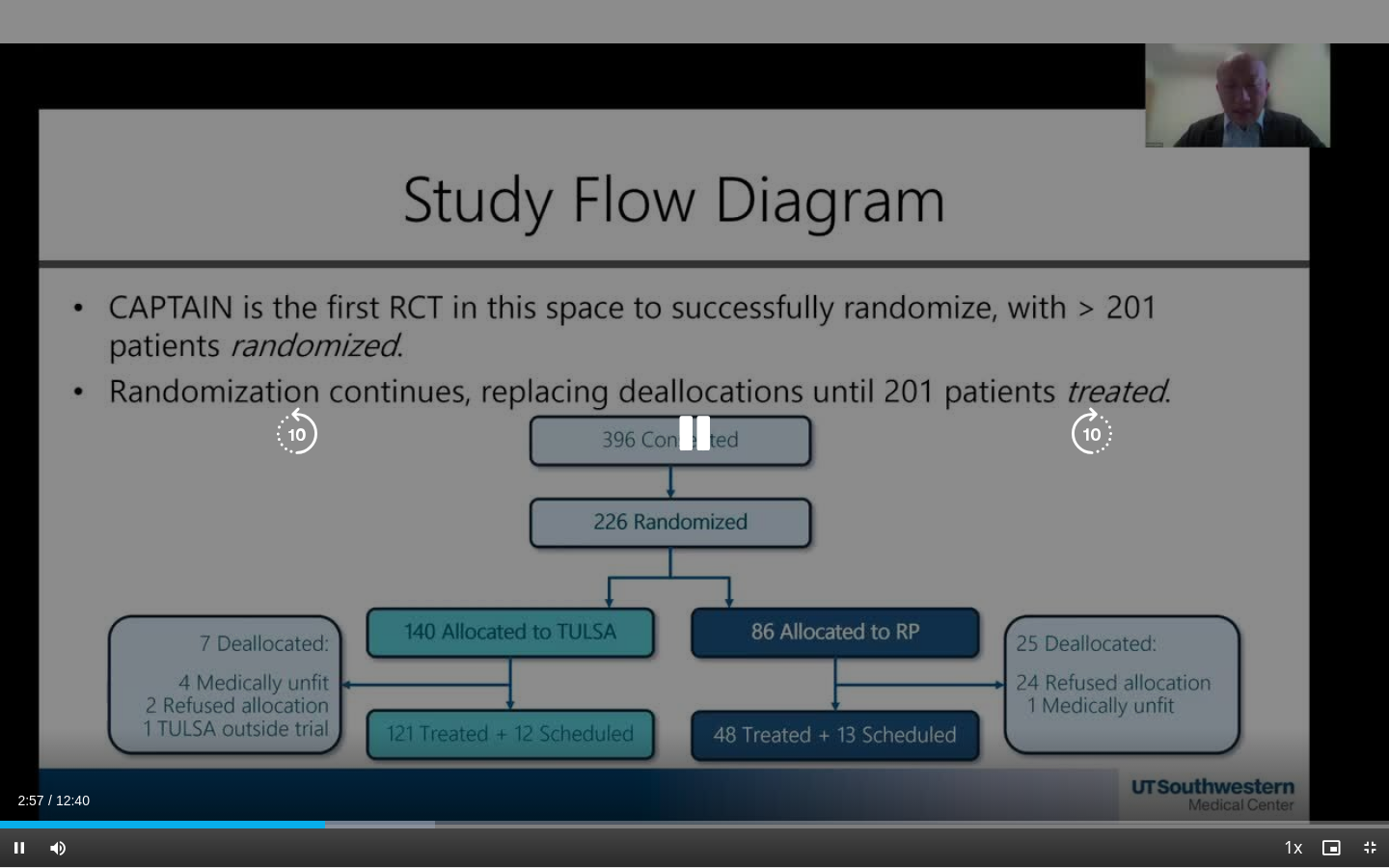 click at bounding box center [694, 434] 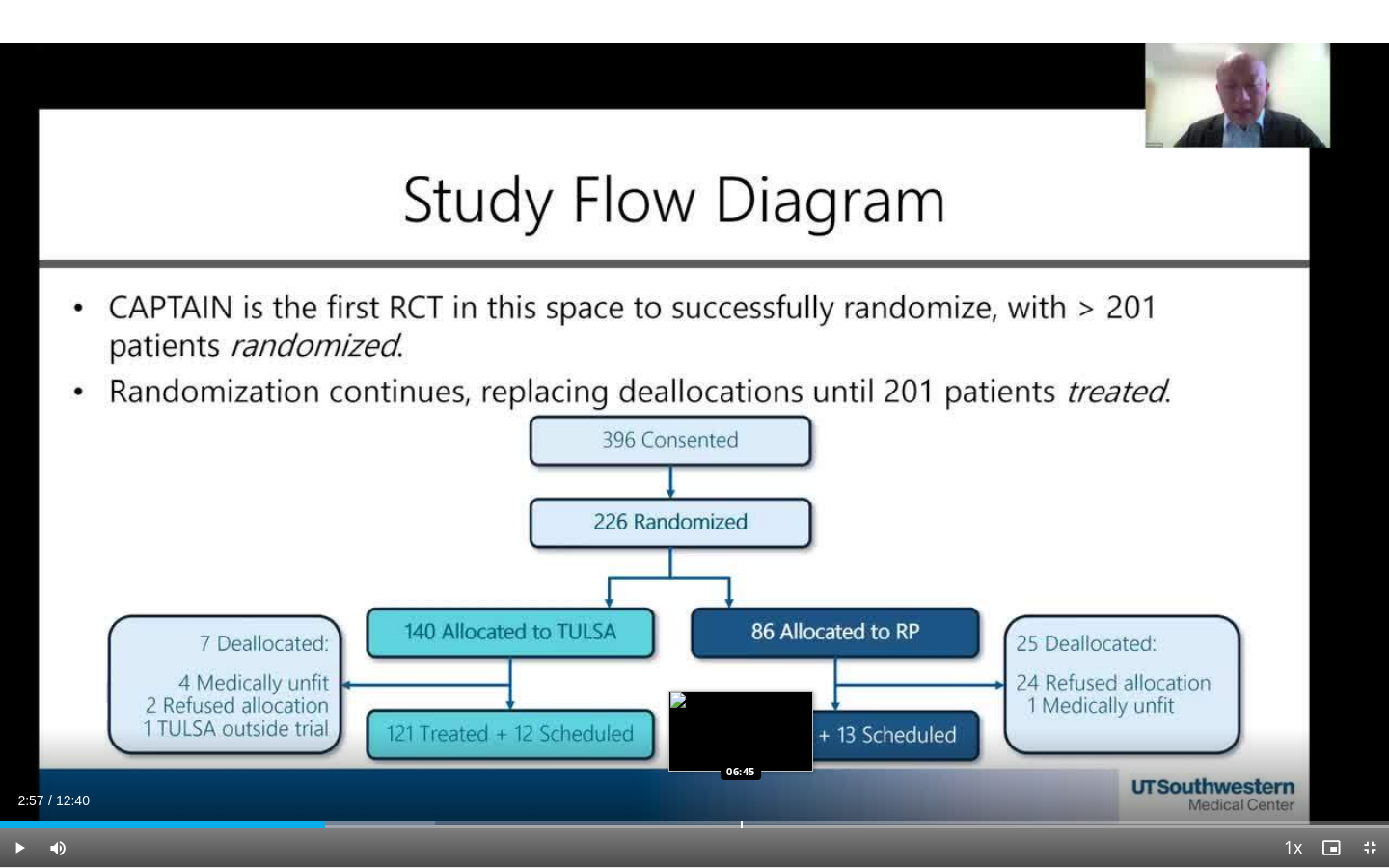 click on "Loaded :  31.31% 02:57 06:45" at bounding box center [694, 819] 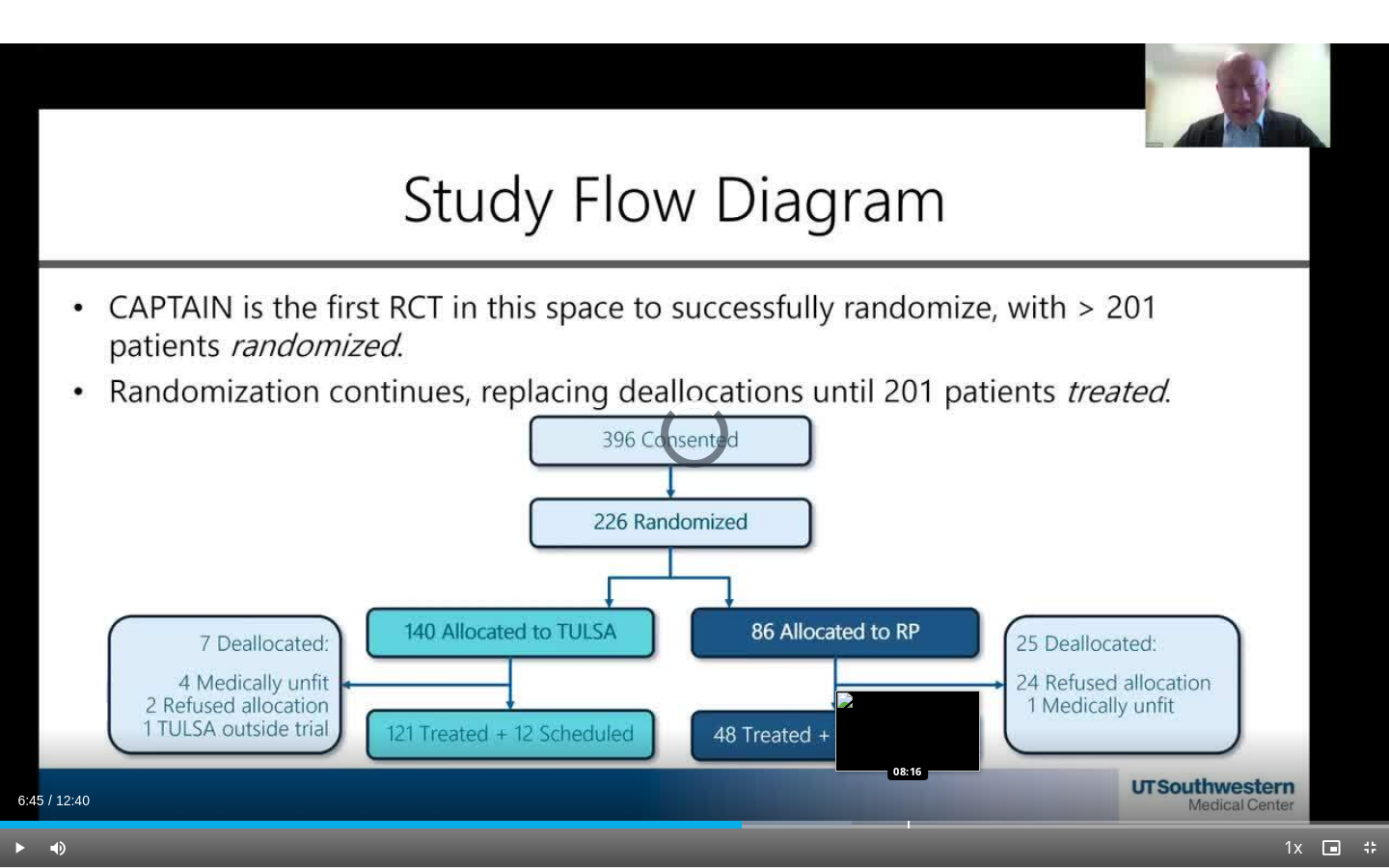 click at bounding box center (909, 825) 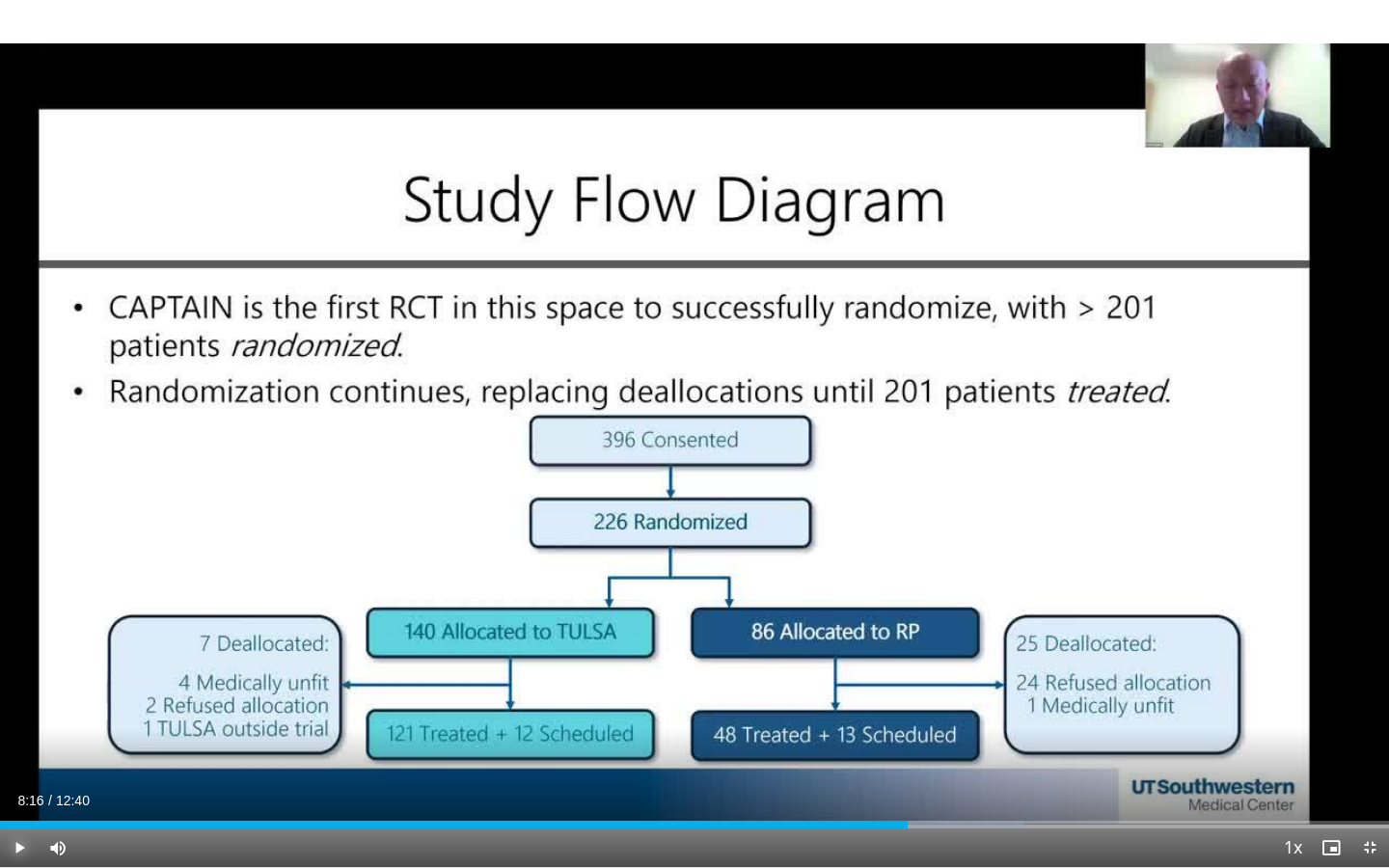 click at bounding box center (19, 848) 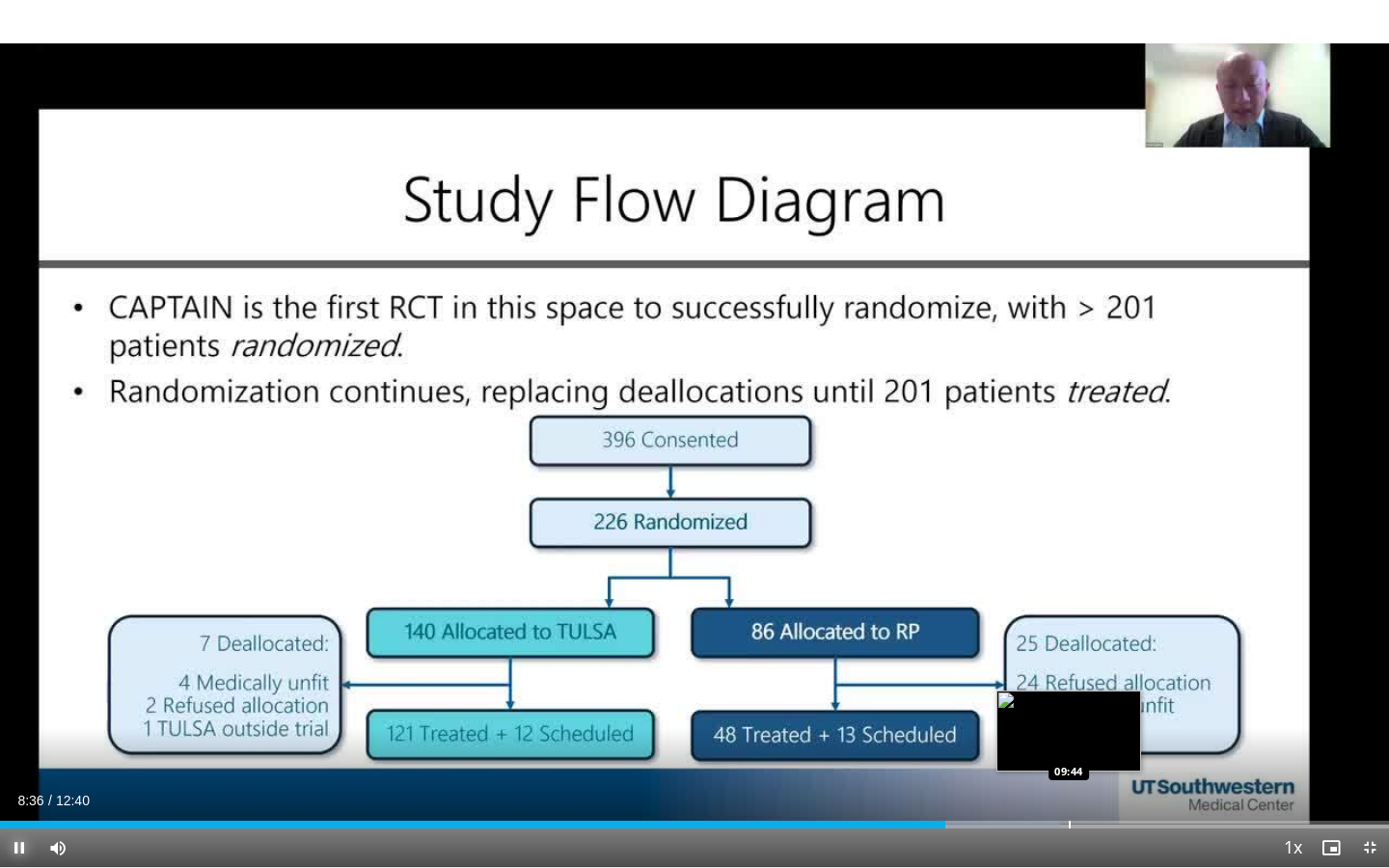 click on "Loaded :  76.30% 08:37 09:44" at bounding box center (694, 819) 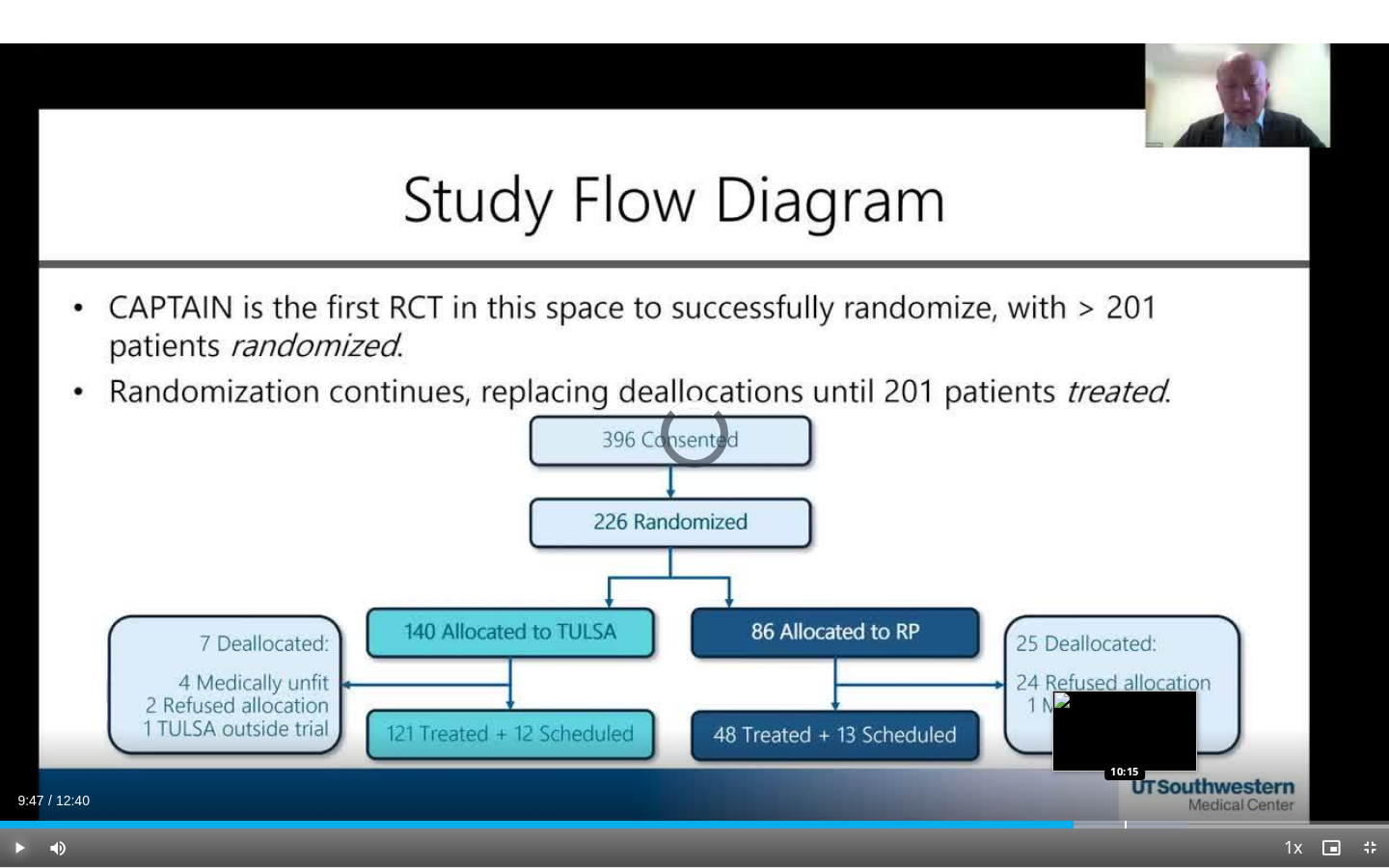 click on "Loaded :  85.51% 09:47 10:15" at bounding box center [694, 819] 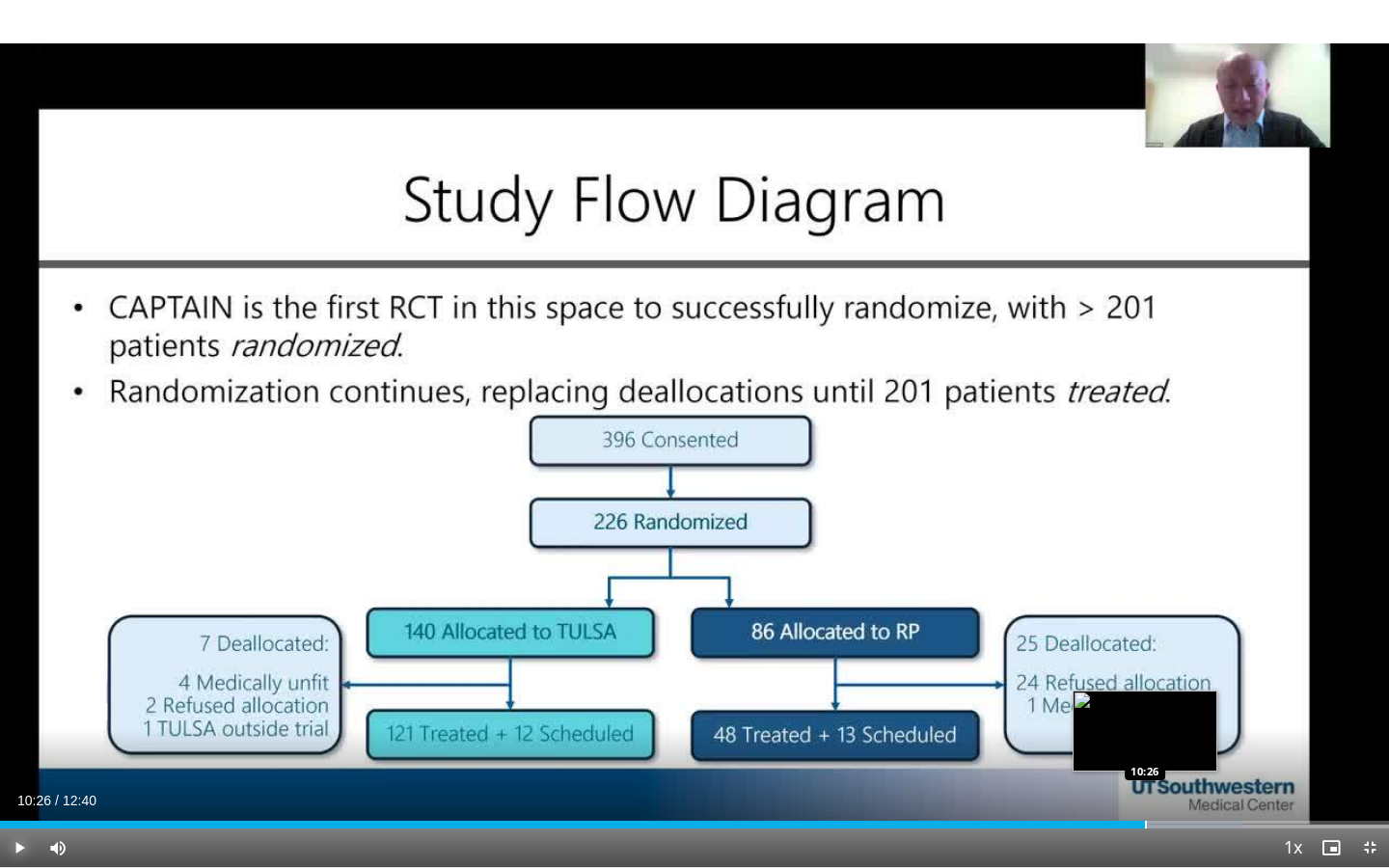 click on "Loaded :  89.46% 10:26 10:26" at bounding box center [694, 819] 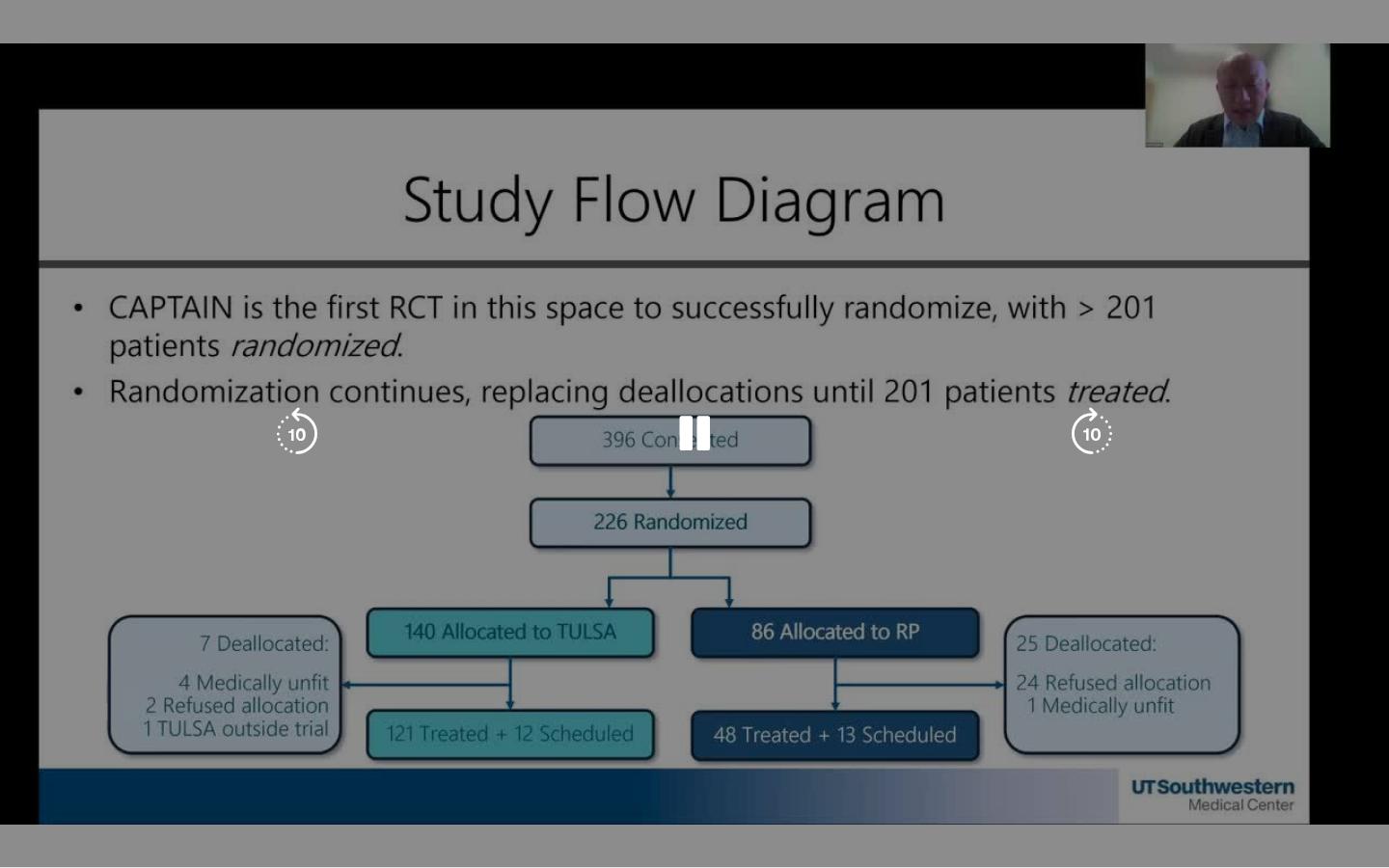 click on "Loaded :  90.04% 10:26 10:26" at bounding box center [694, 819] 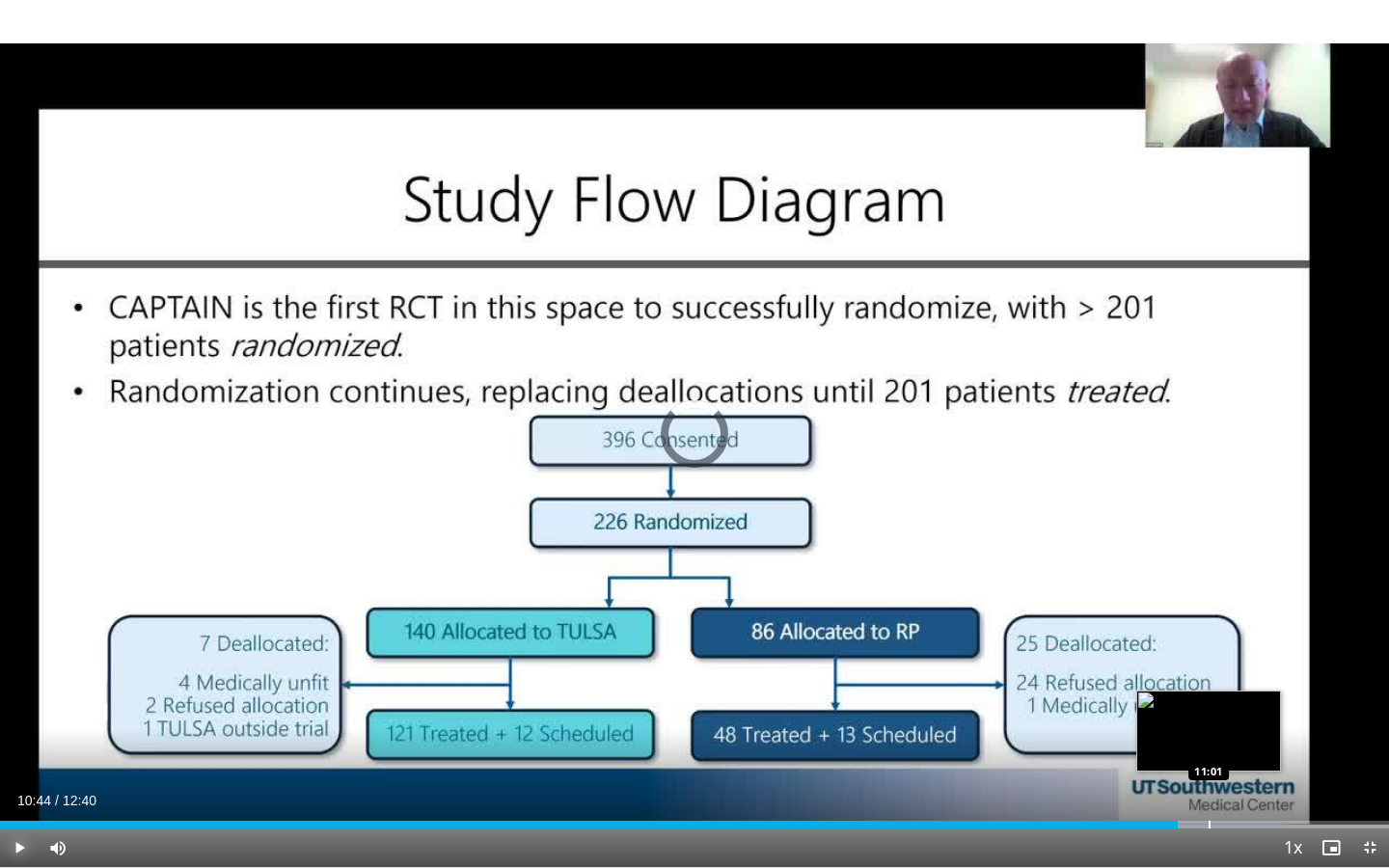 click on "Loaded :  92.65% 10:44 11:01" at bounding box center (694, 819) 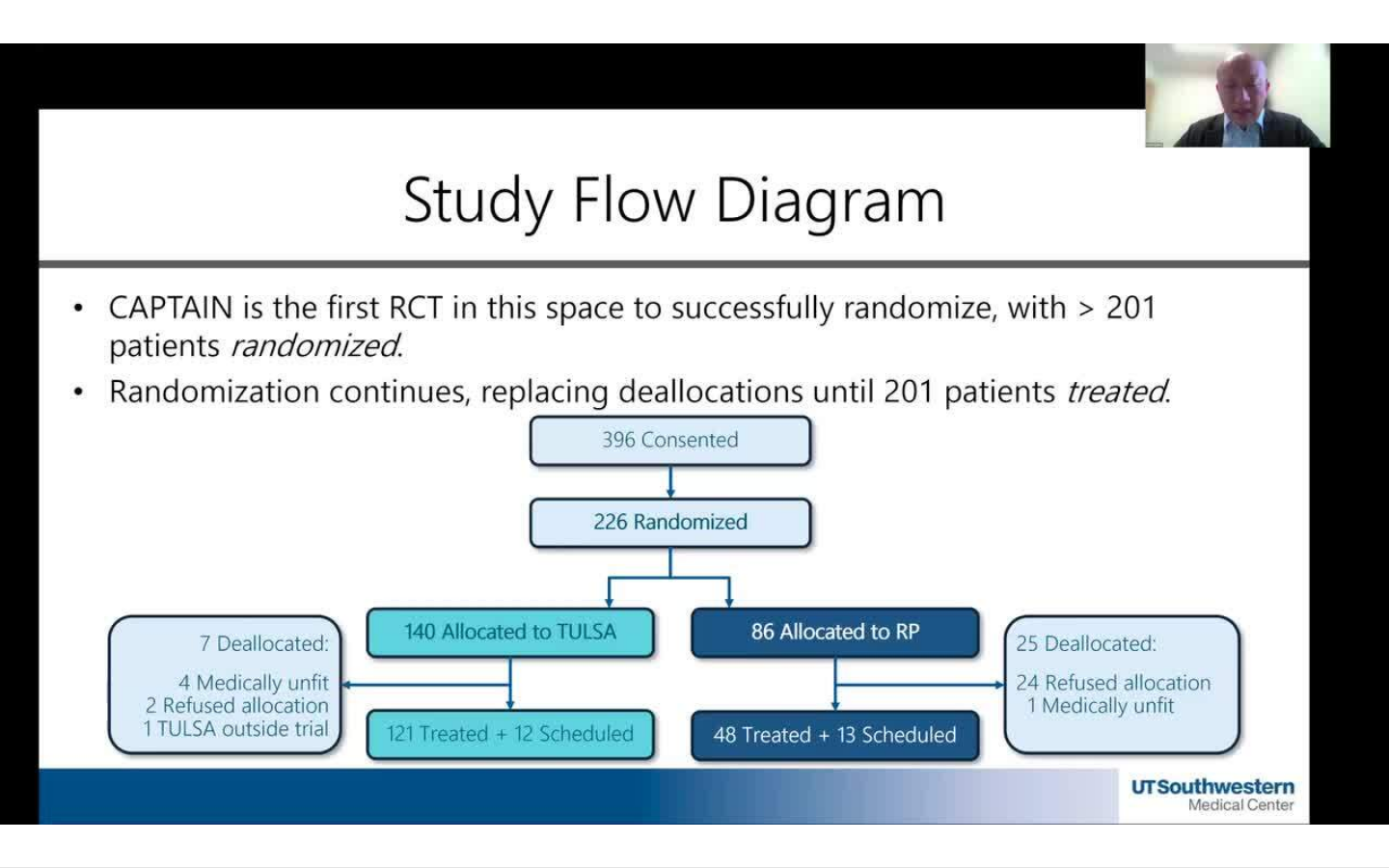 click on "Loaded :  93.95% 11:01 11:01" at bounding box center [694, 819] 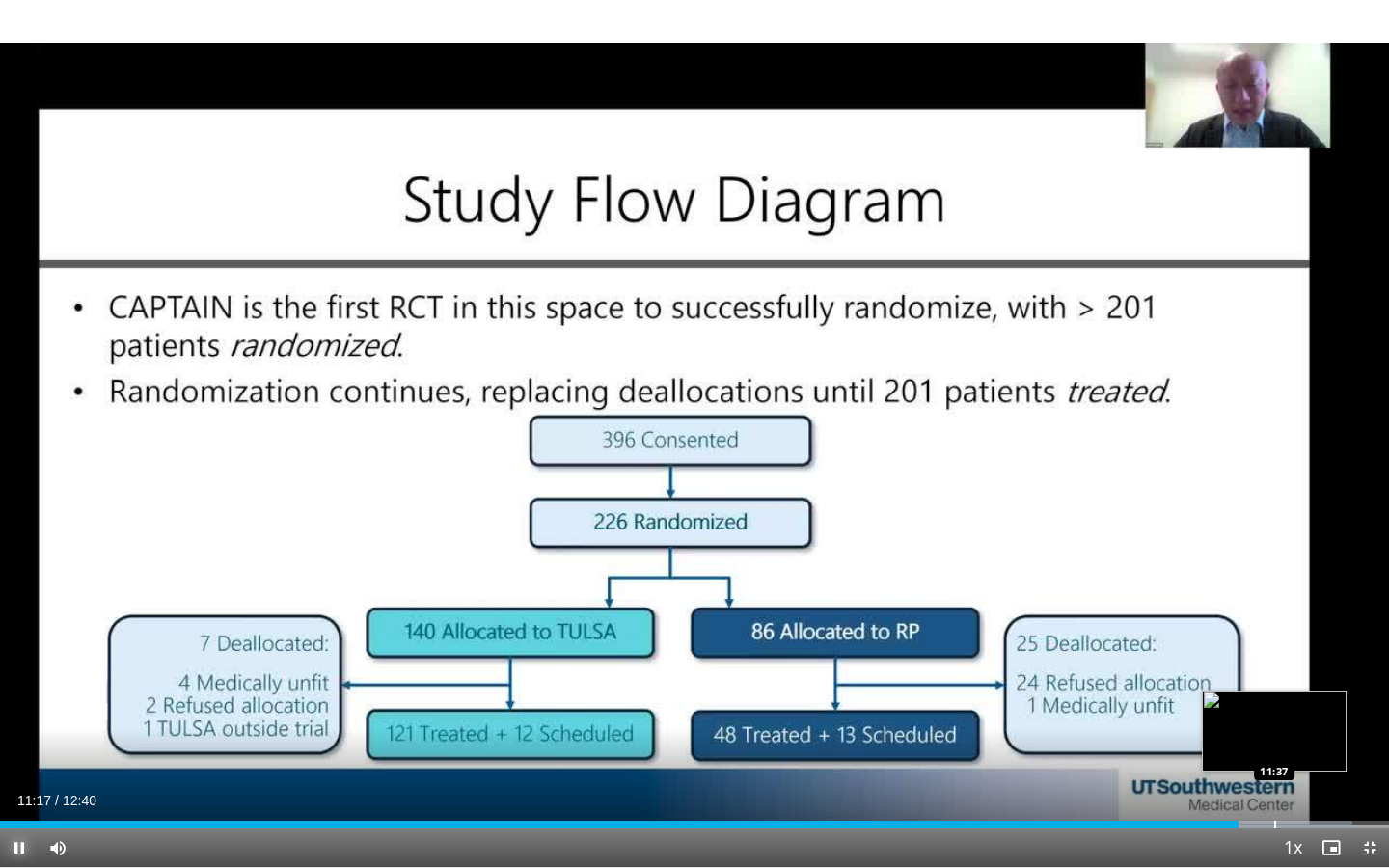 click at bounding box center (1275, 825) 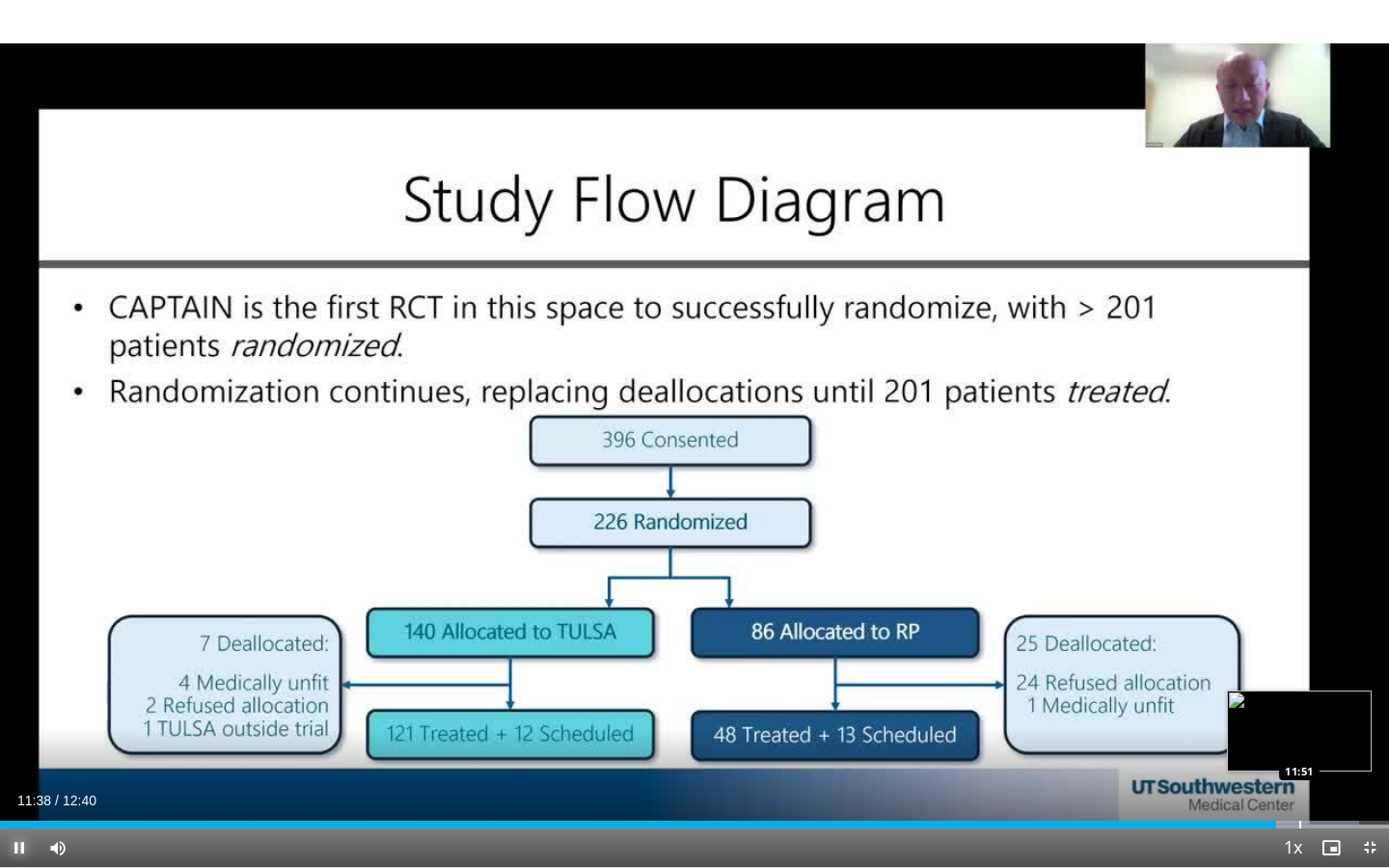 click on "Loaded :  97.87% 11:38 11:51" at bounding box center (694, 819) 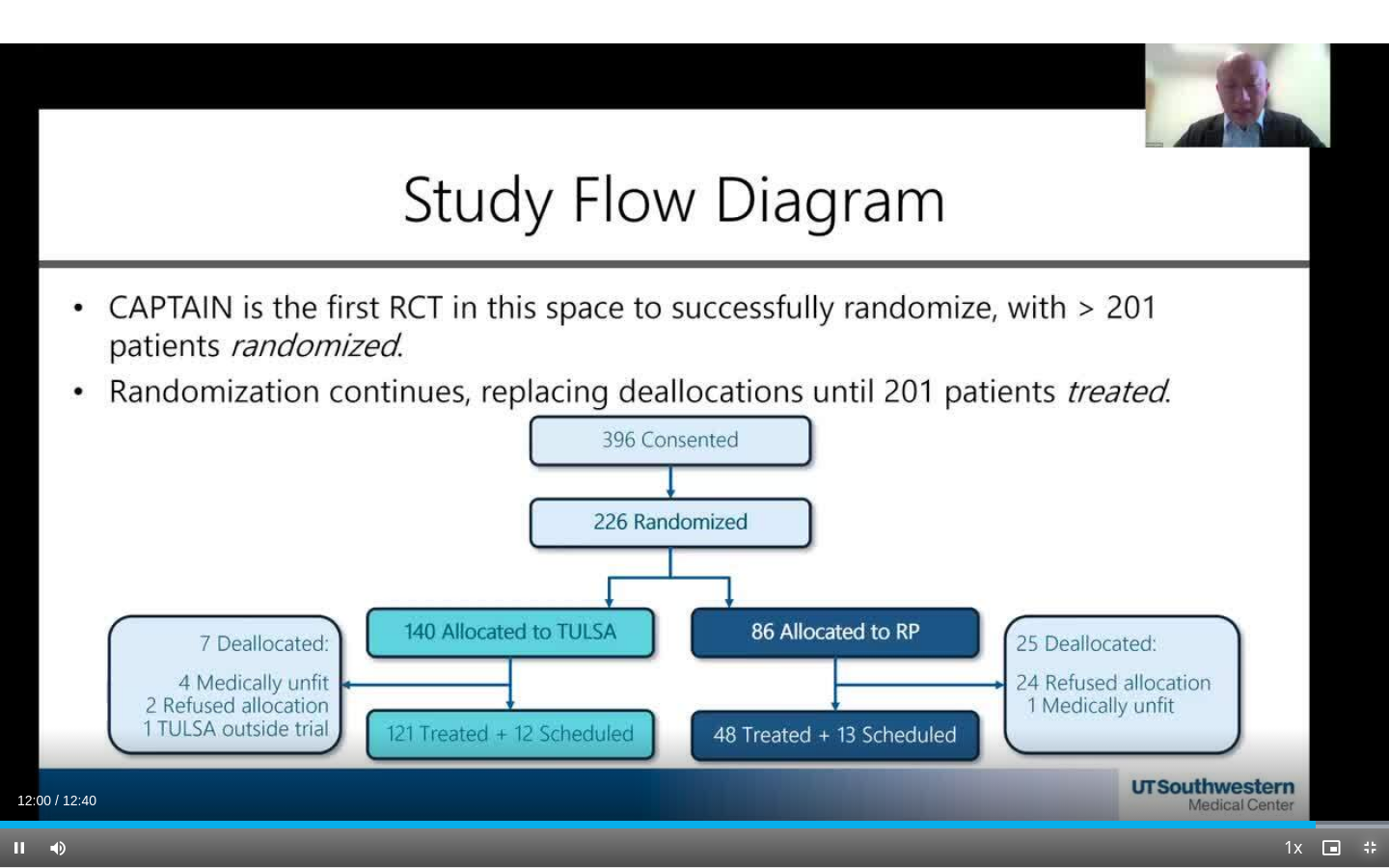 click at bounding box center (1370, 848) 